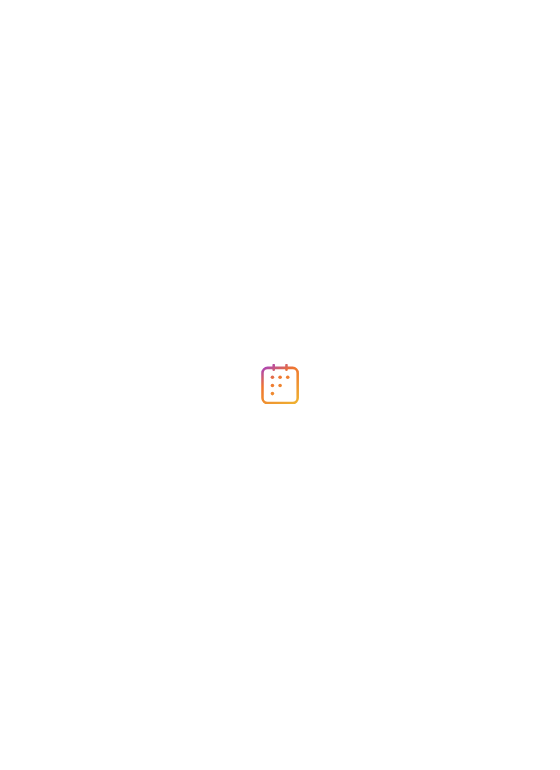scroll, scrollTop: 0, scrollLeft: 0, axis: both 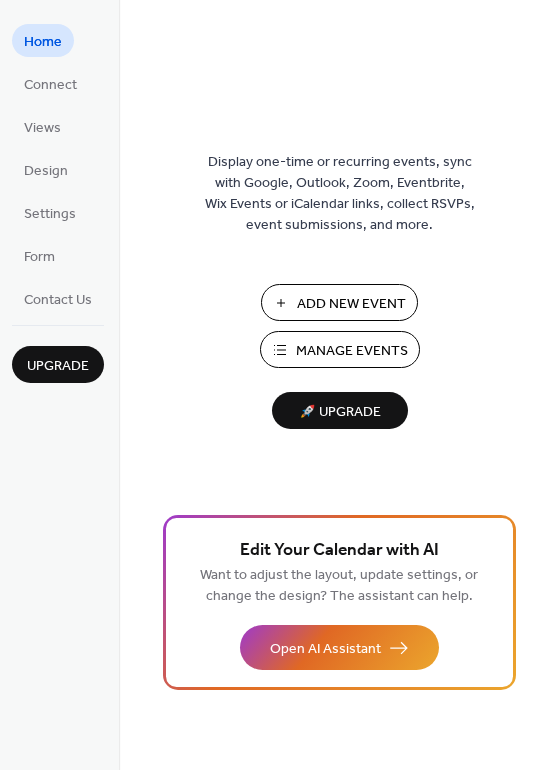 click on "Add New Event" at bounding box center [339, 302] 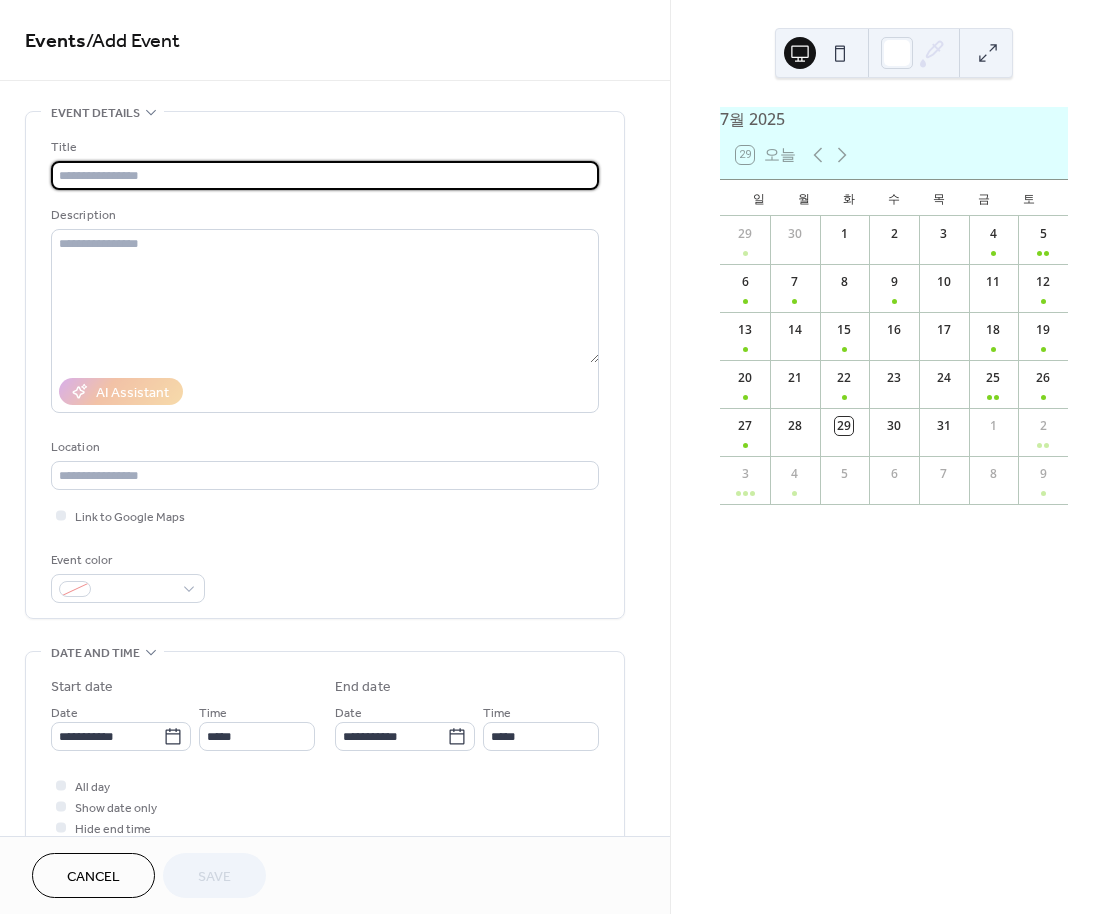 scroll, scrollTop: 0, scrollLeft: 0, axis: both 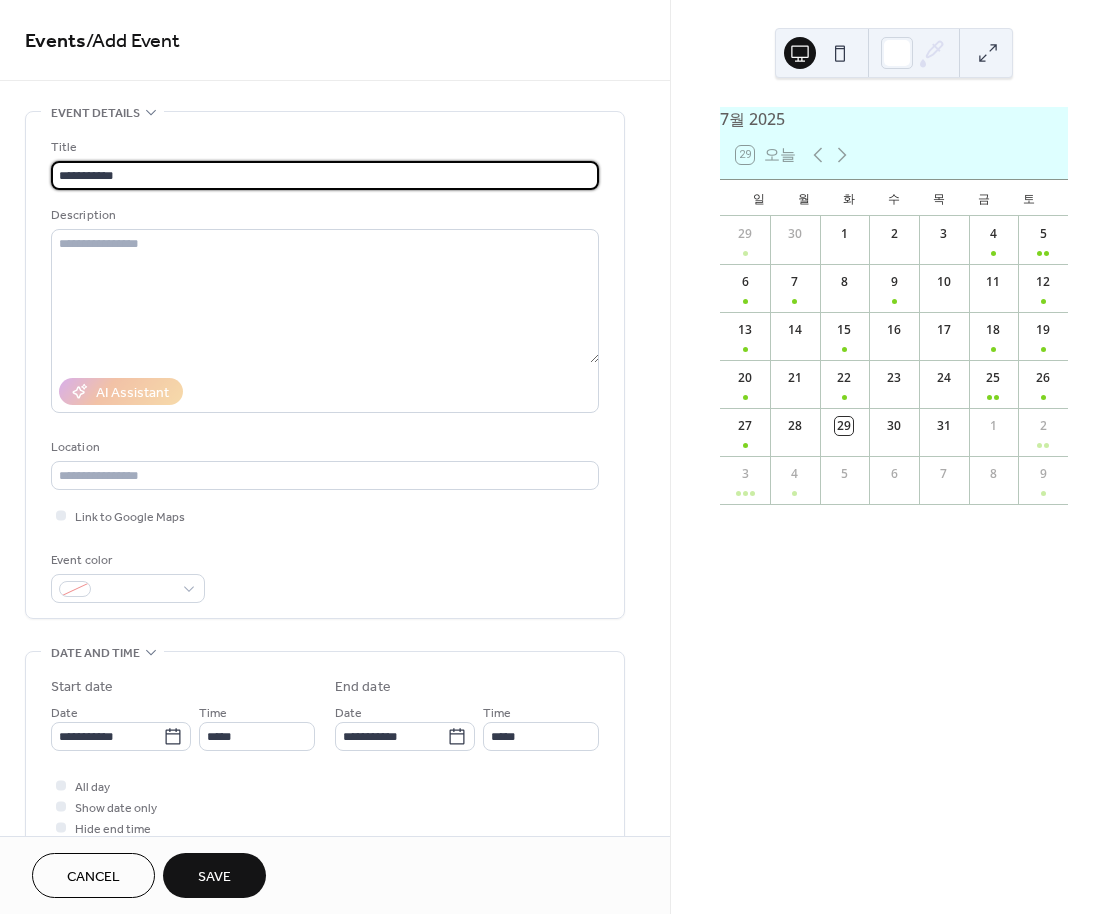 type on "**********" 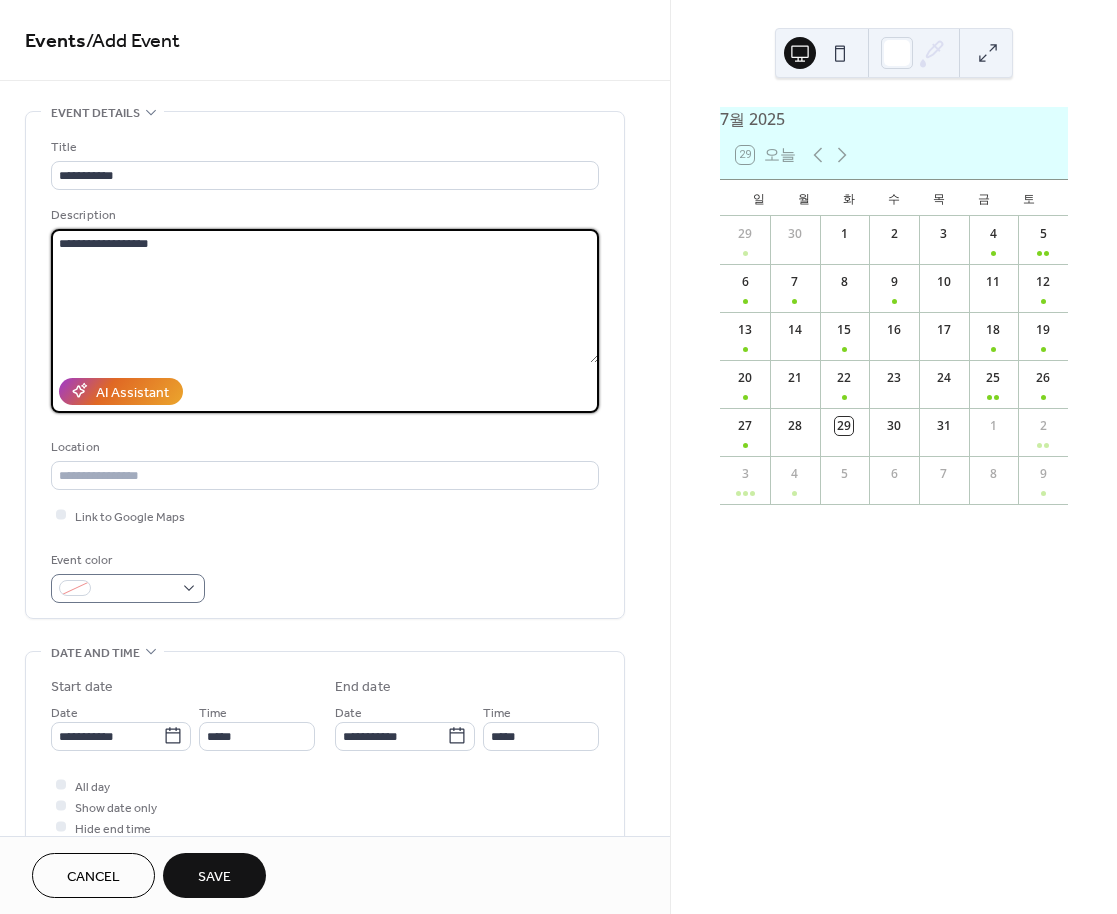 type on "**********" 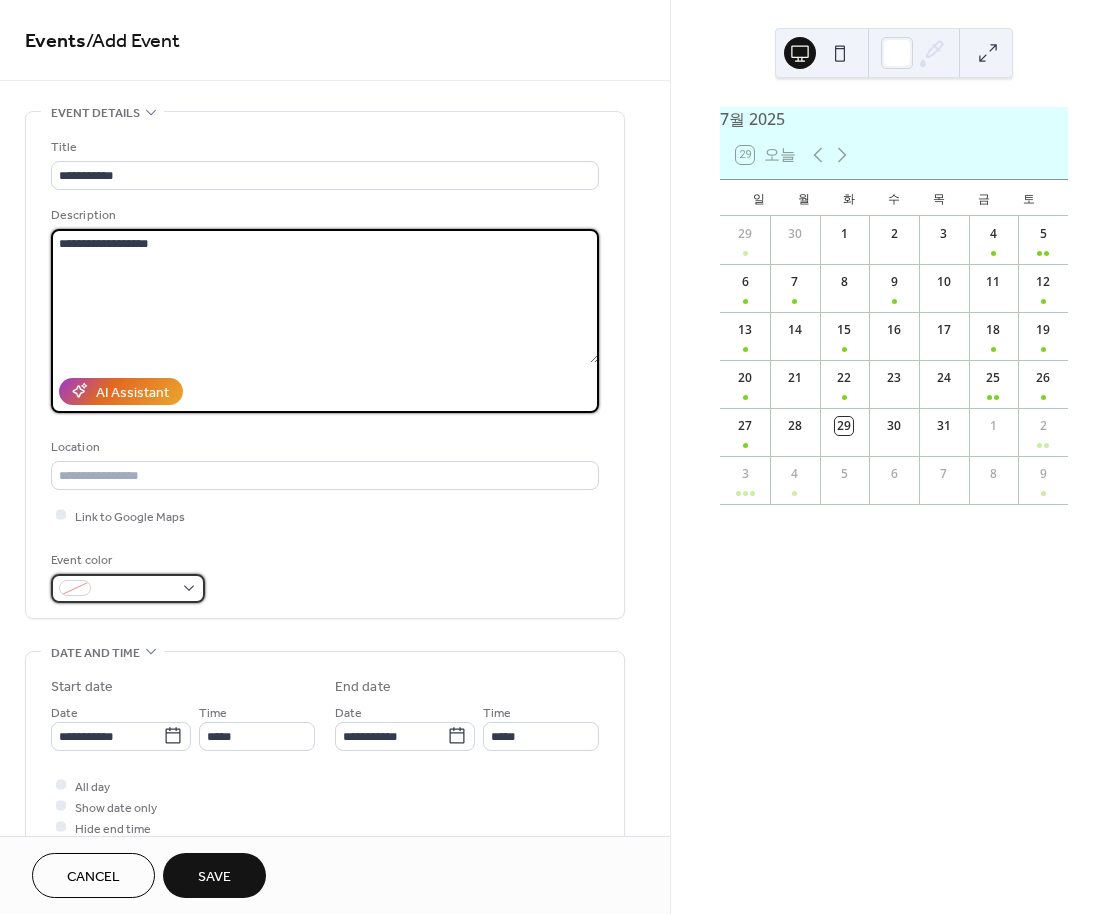click at bounding box center [128, 588] 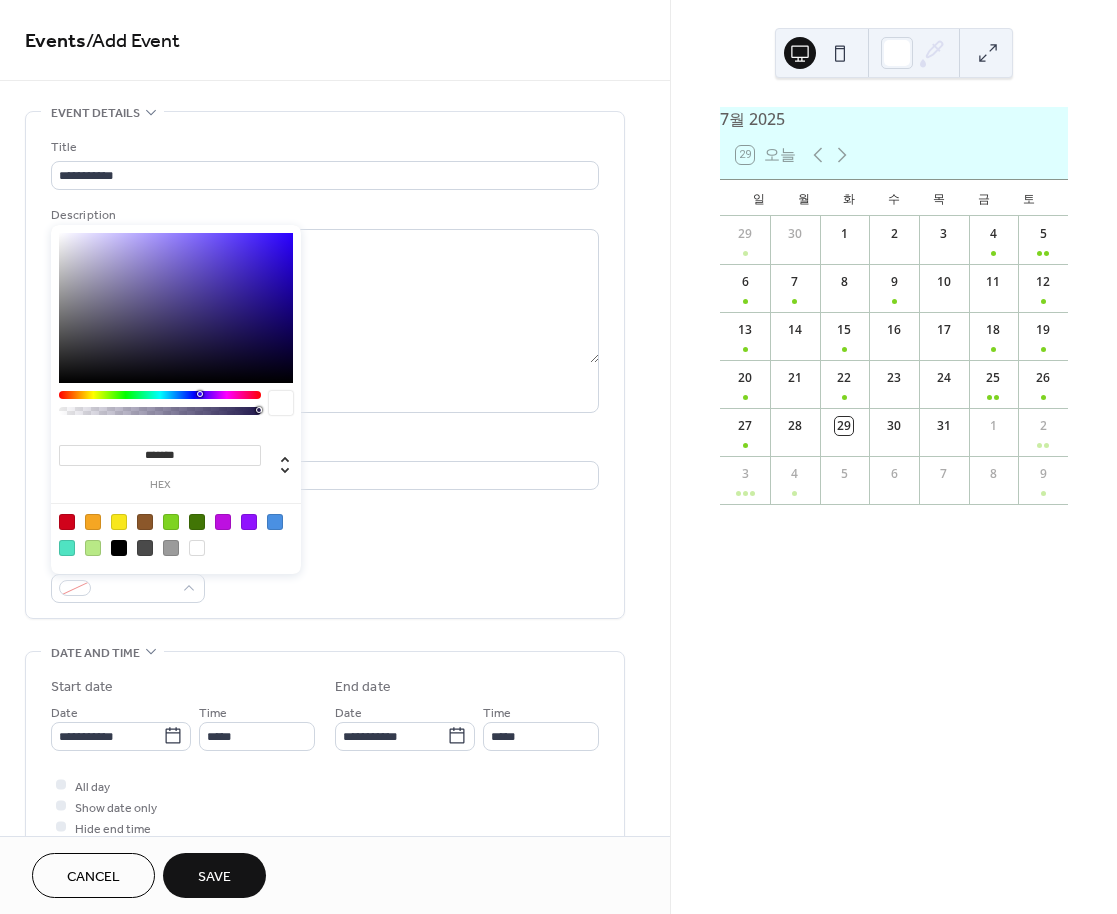 click at bounding box center [171, 522] 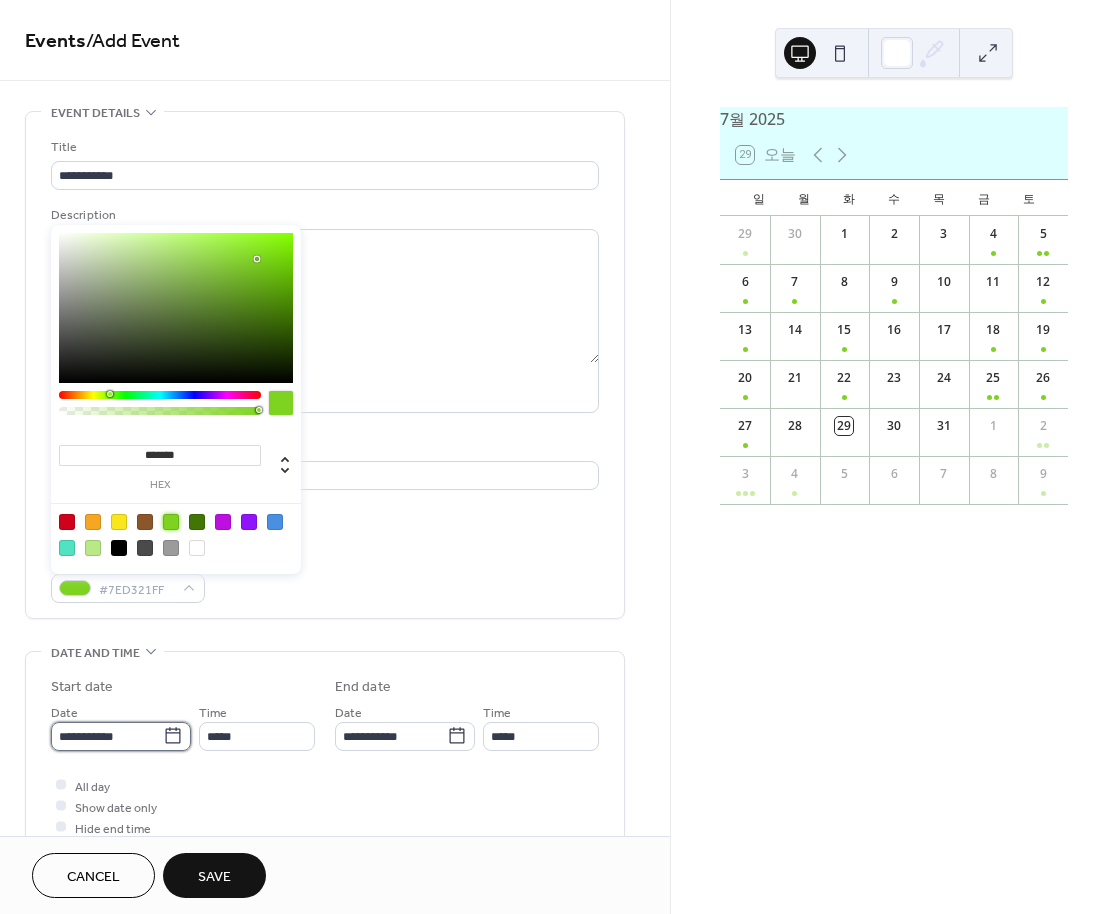 click on "**********" at bounding box center (107, 736) 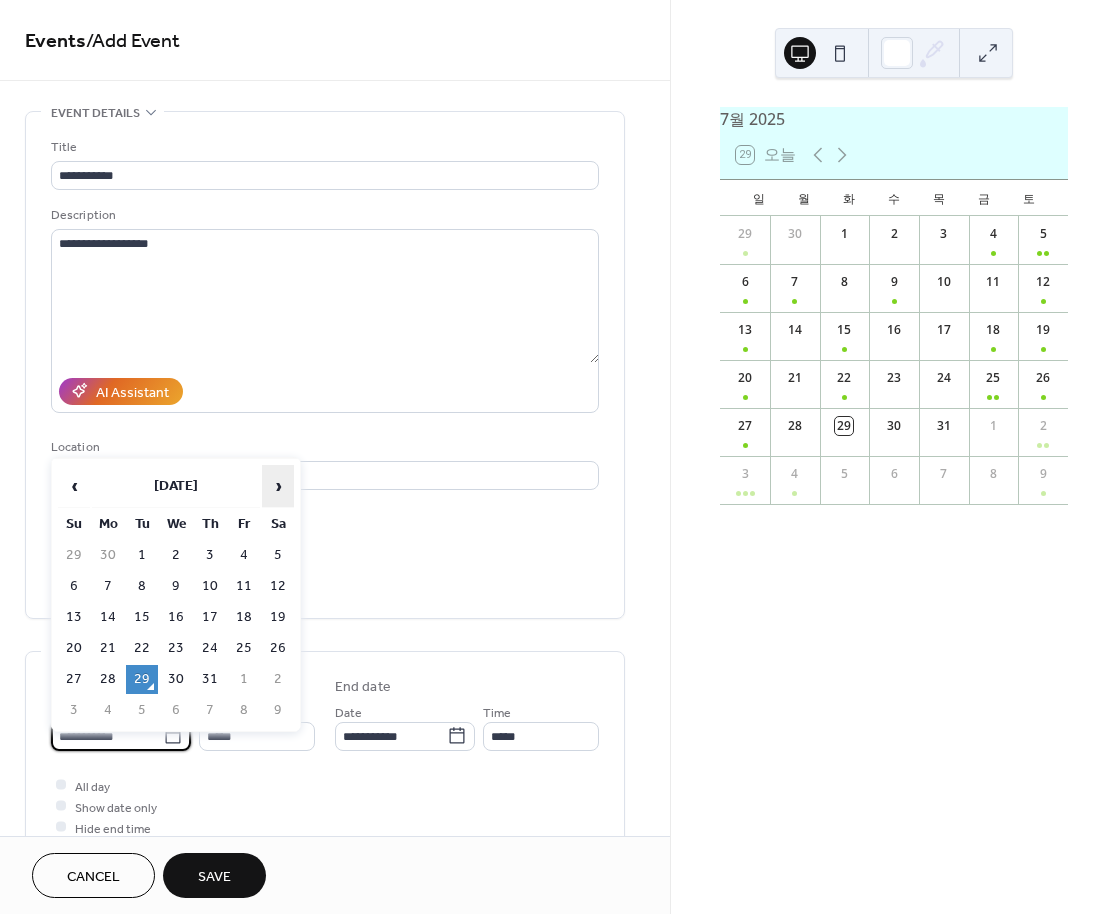 click on "›" at bounding box center [278, 486] 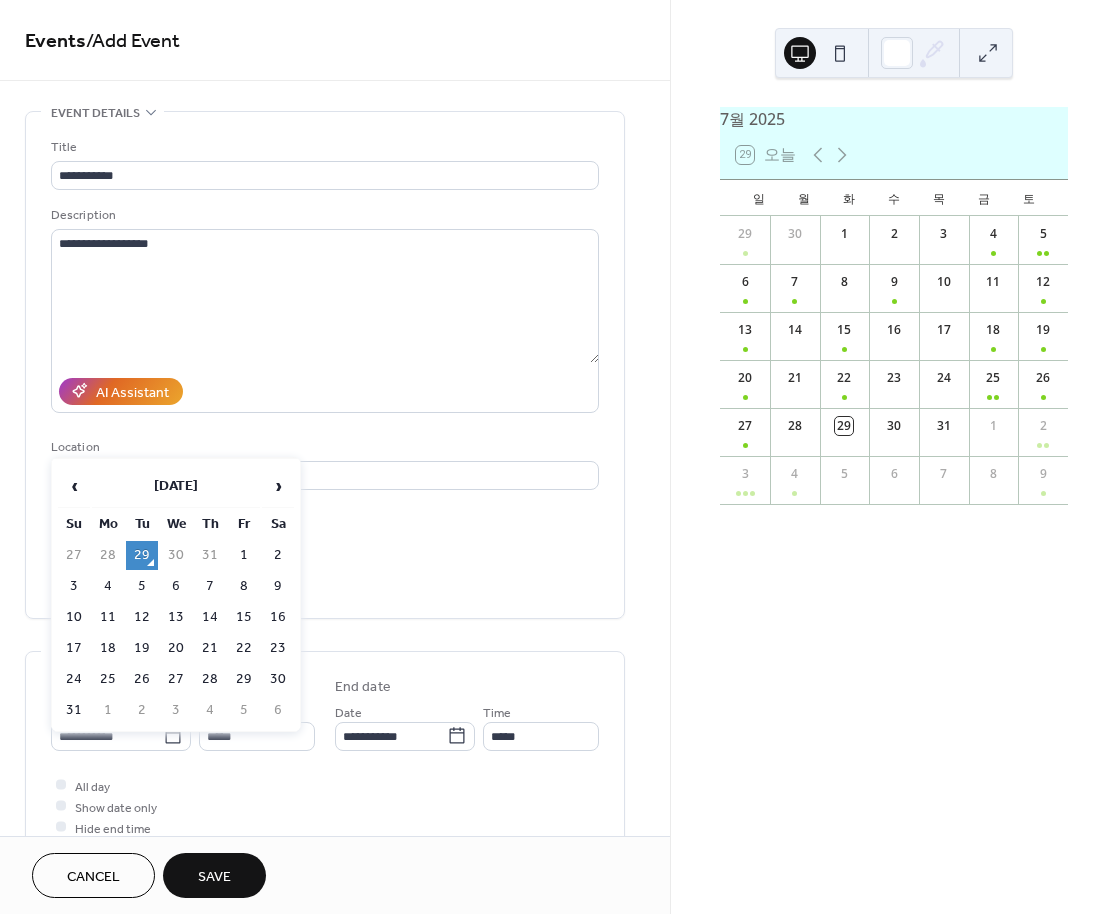 drag, startPoint x: 291, startPoint y: 486, endPoint x: 273, endPoint y: 611, distance: 126.28935 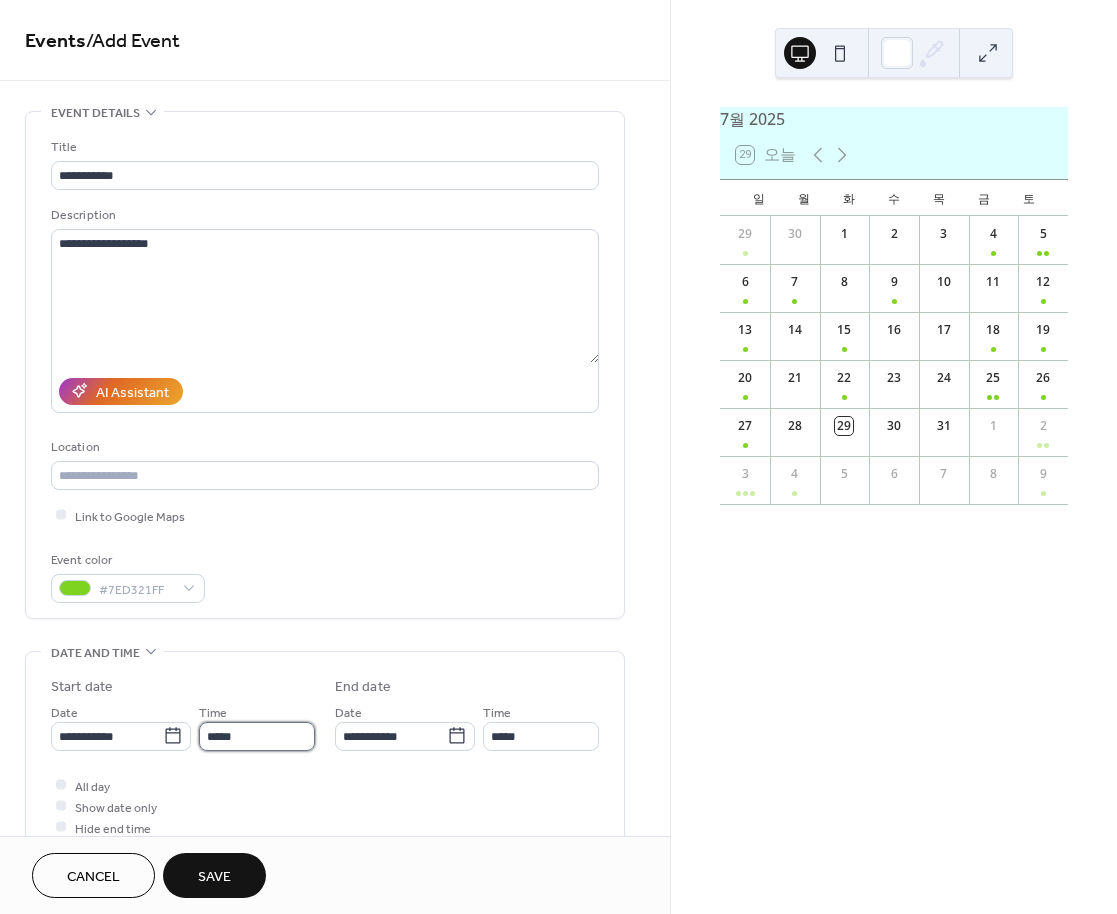 click on "*****" at bounding box center [257, 736] 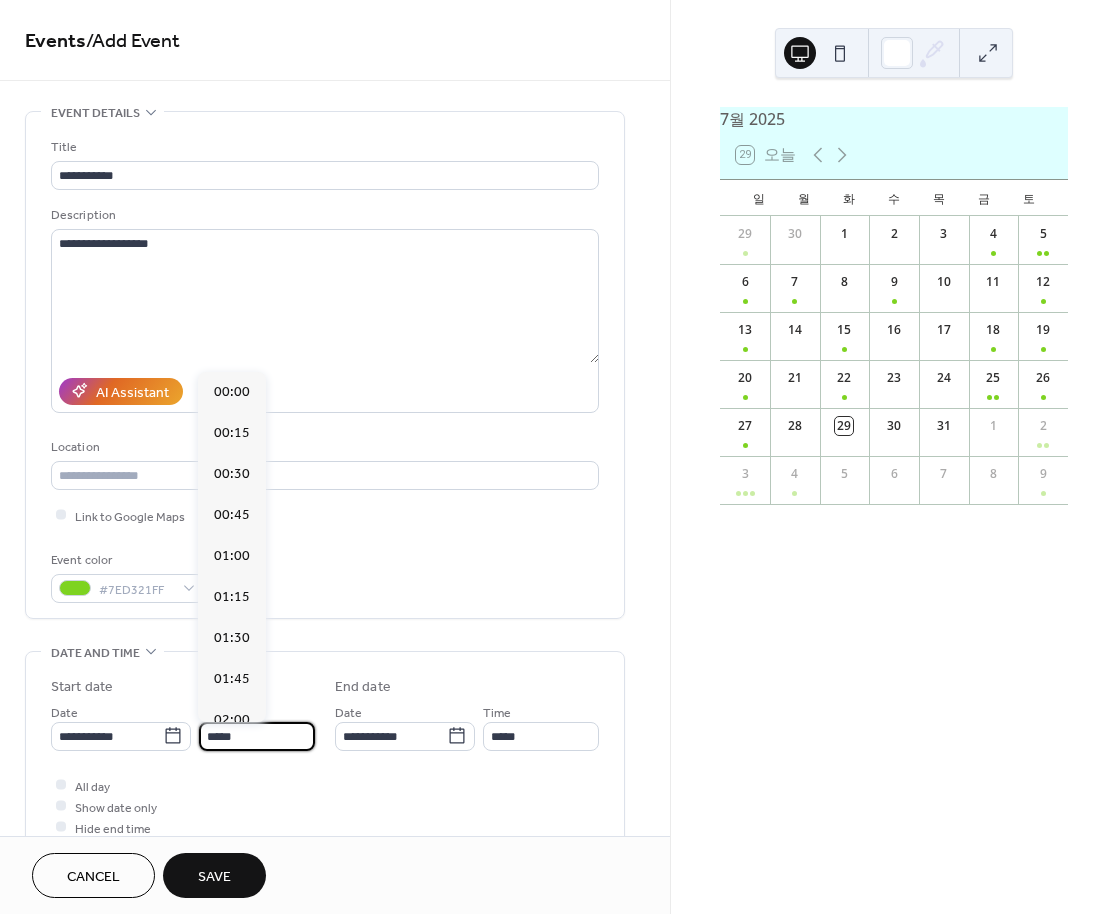 scroll, scrollTop: 1988, scrollLeft: 0, axis: vertical 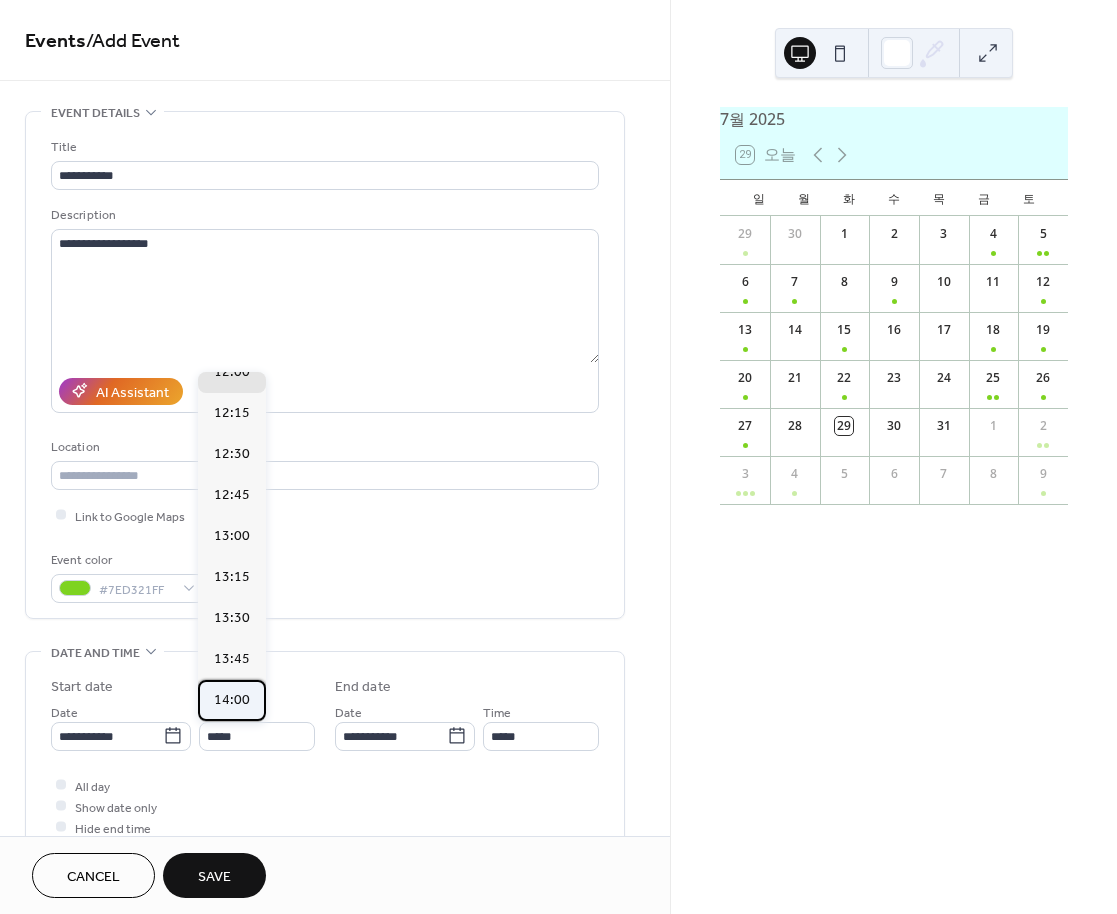 click on "14:00" at bounding box center (232, 700) 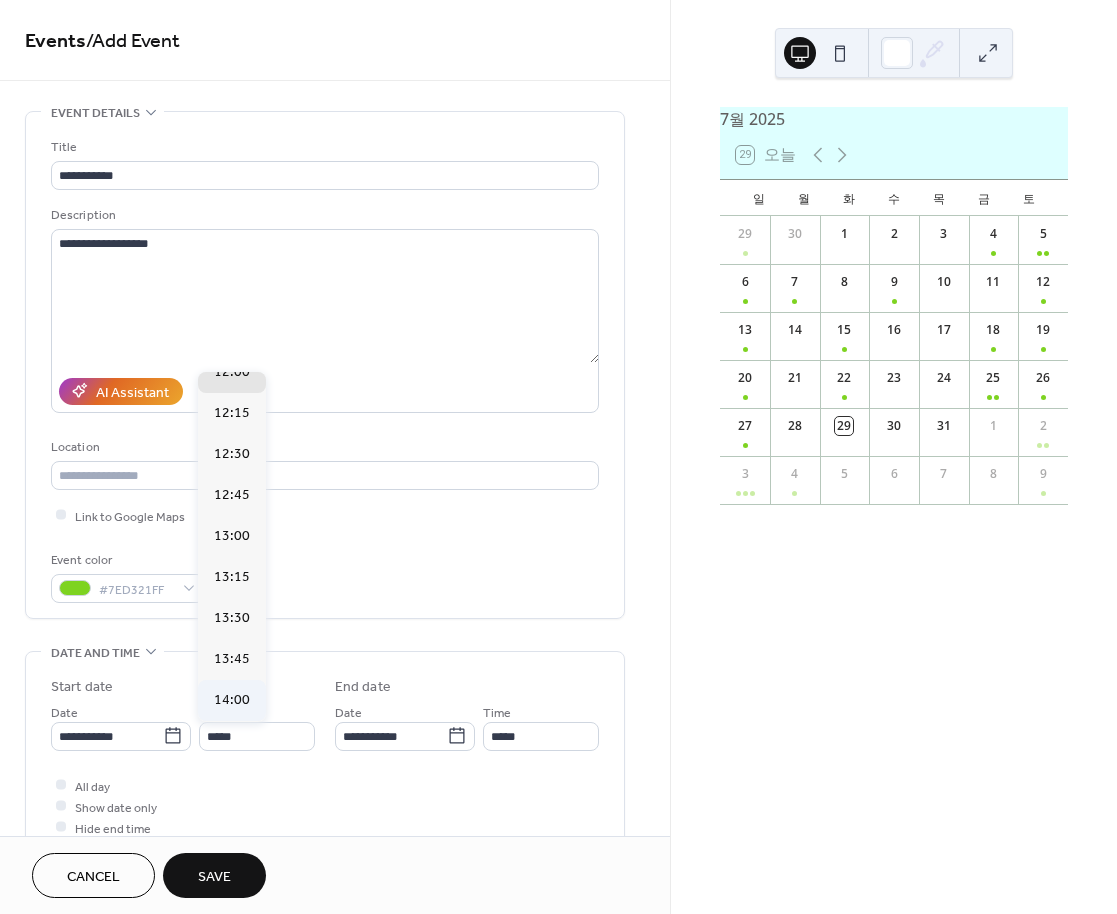 type on "*****" 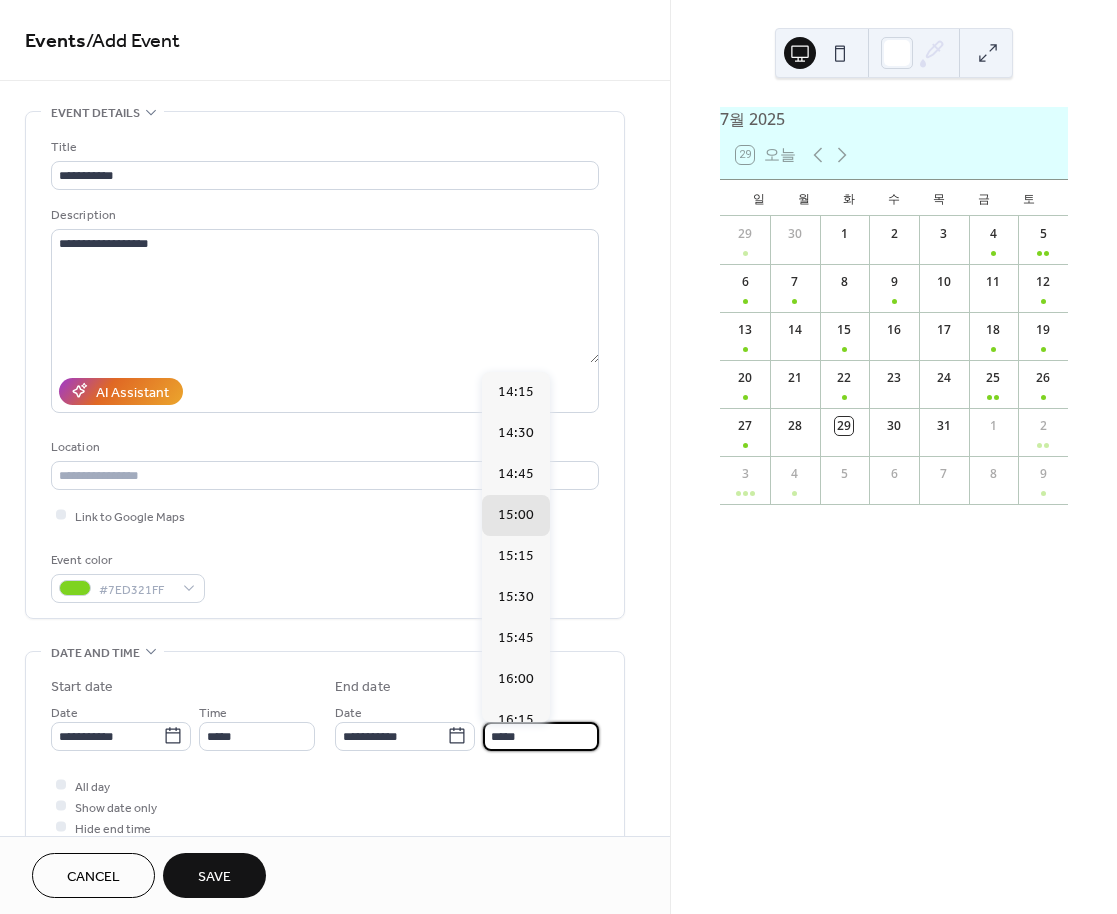 click on "*****" at bounding box center (541, 736) 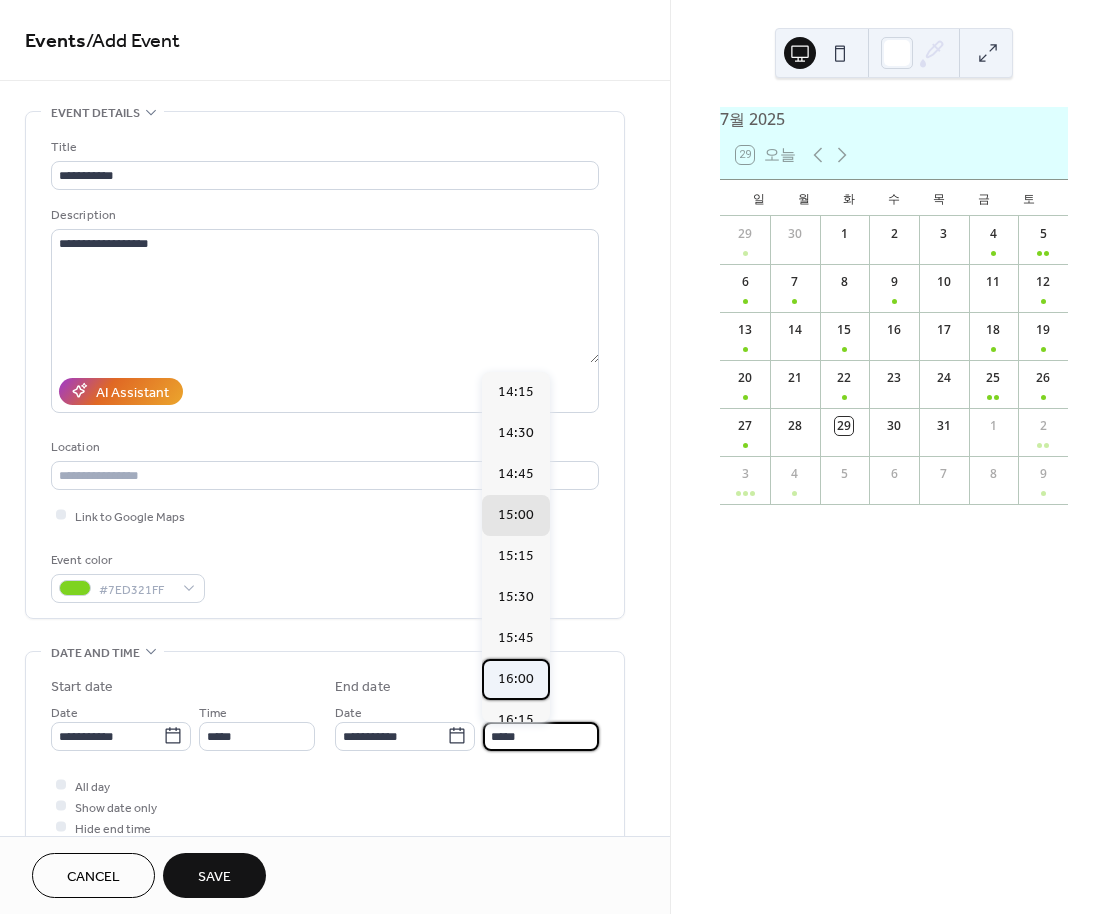 click on "16:00" at bounding box center (516, 679) 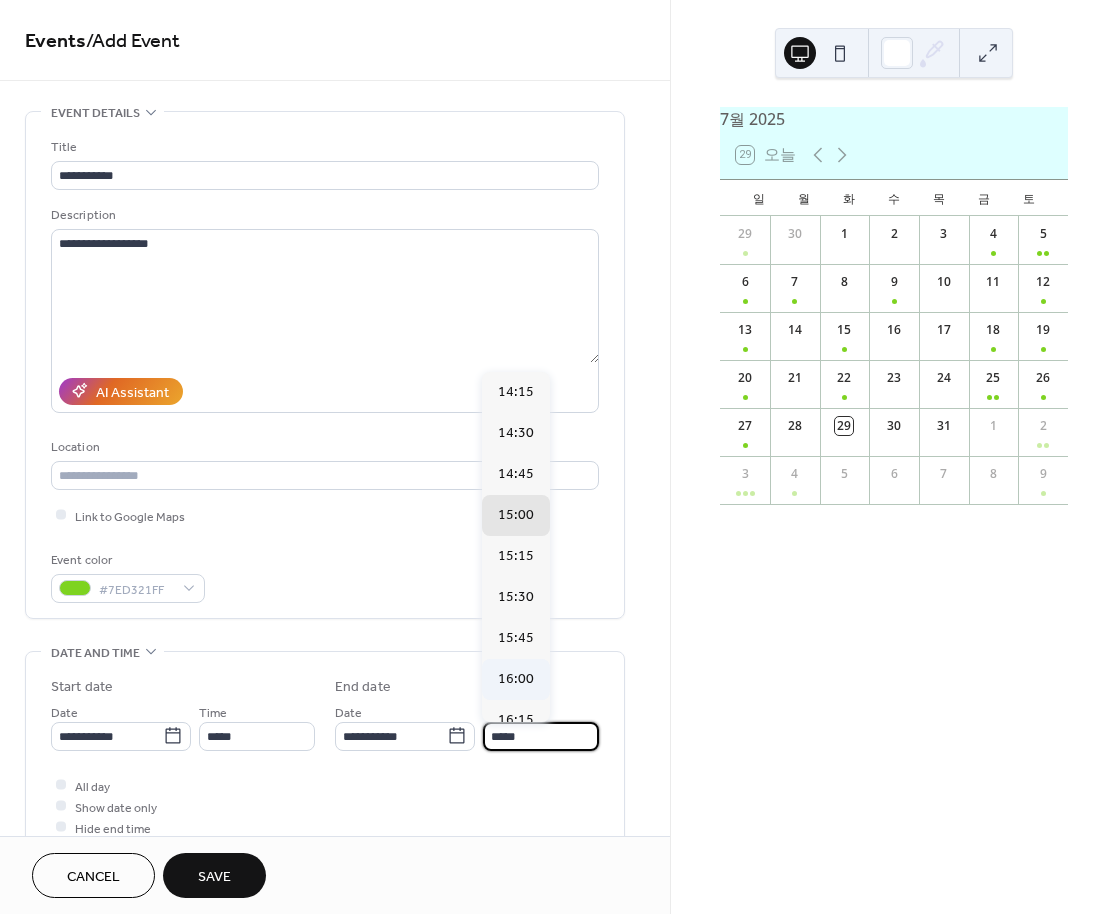 type on "*****" 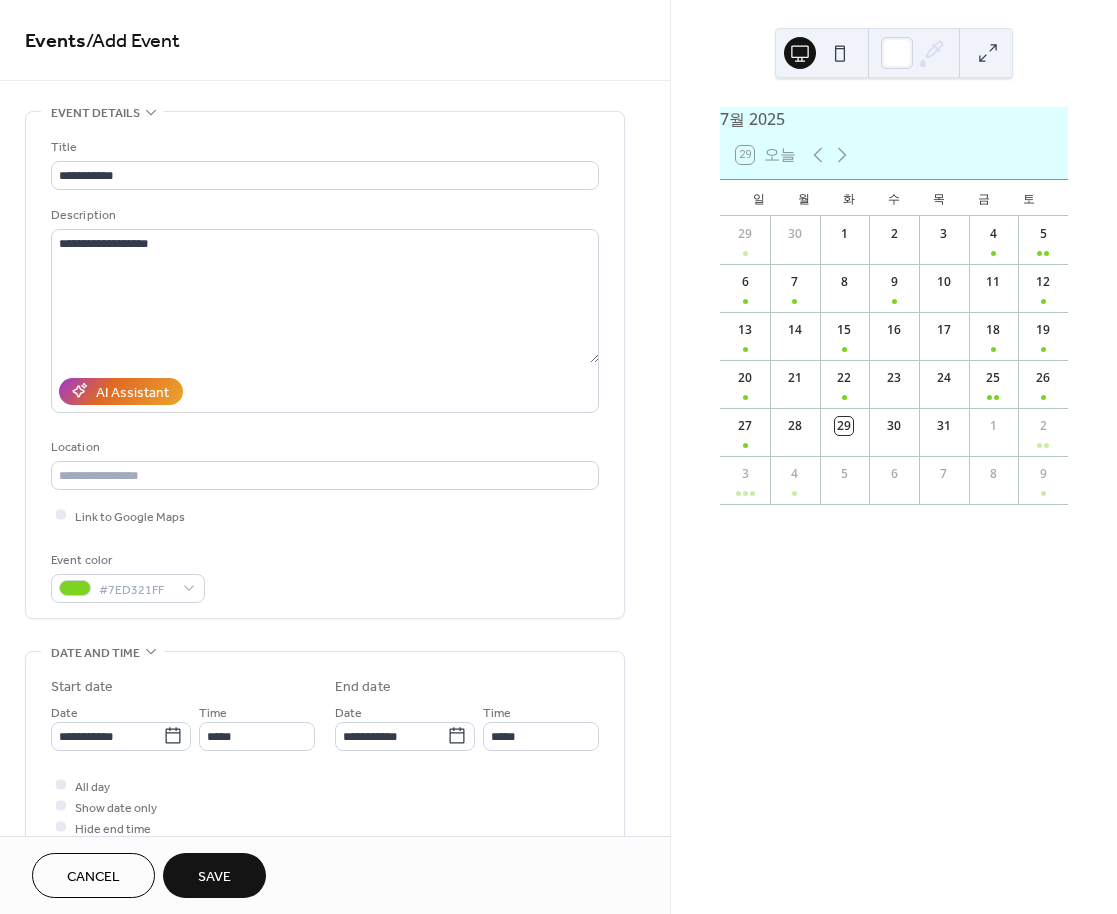 click on "Save" at bounding box center (214, 877) 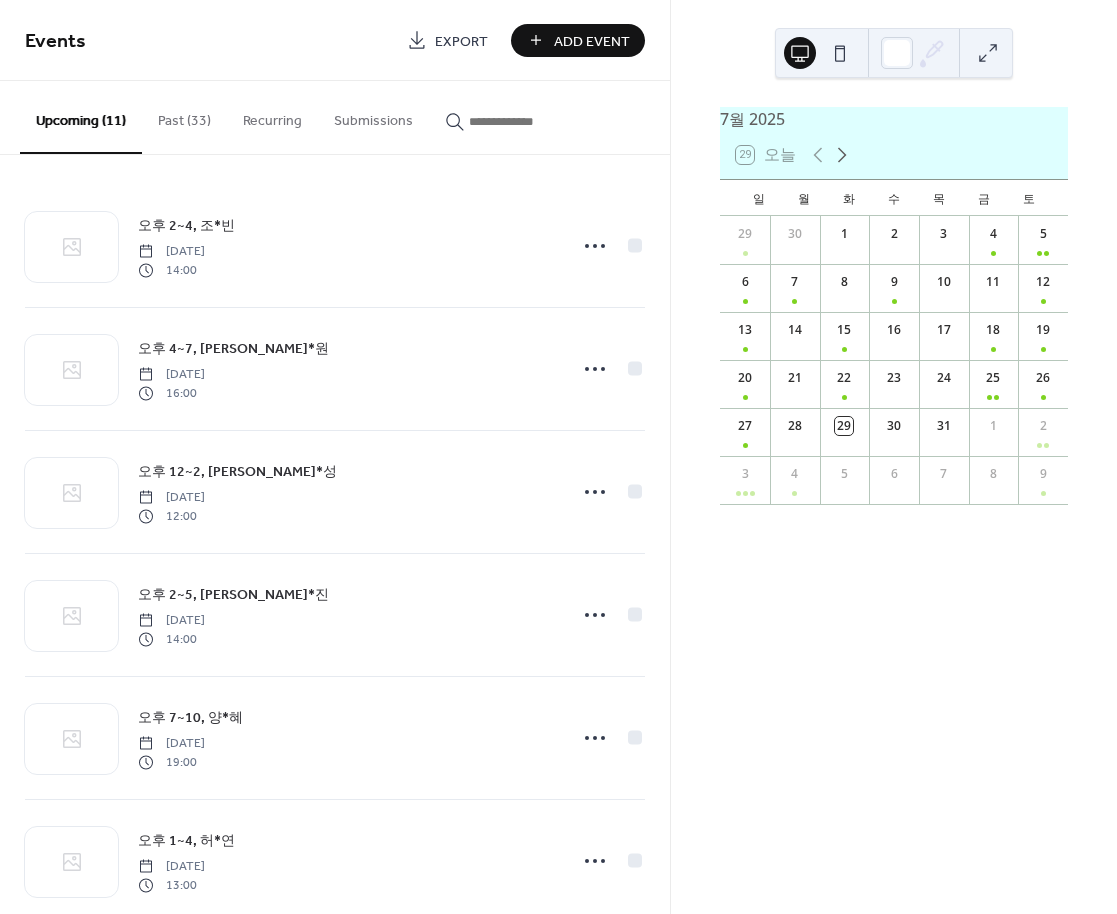 click 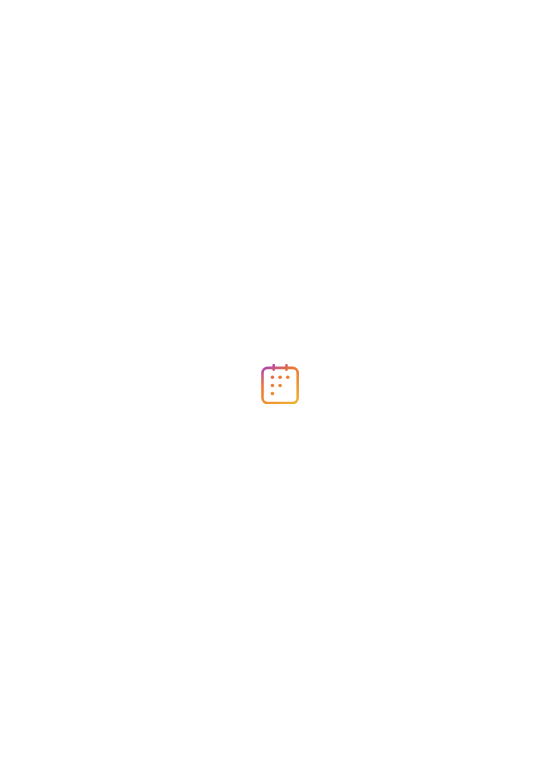 scroll, scrollTop: 0, scrollLeft: 0, axis: both 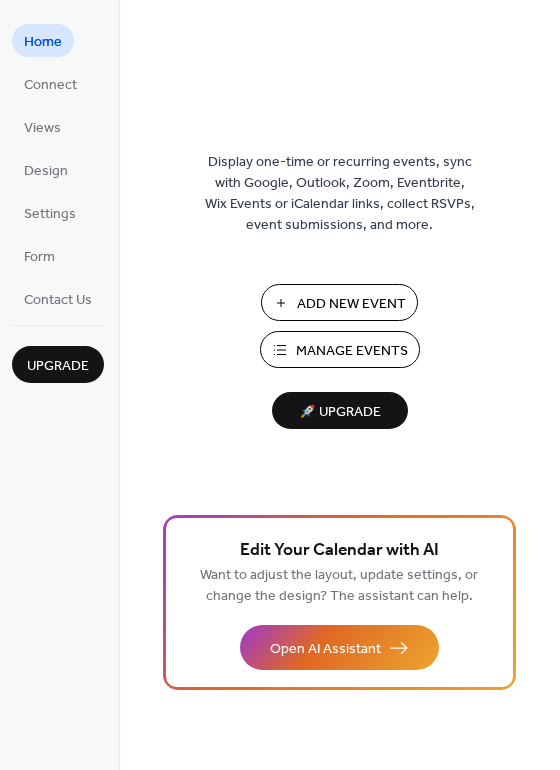 click on "Add New Event" at bounding box center (351, 304) 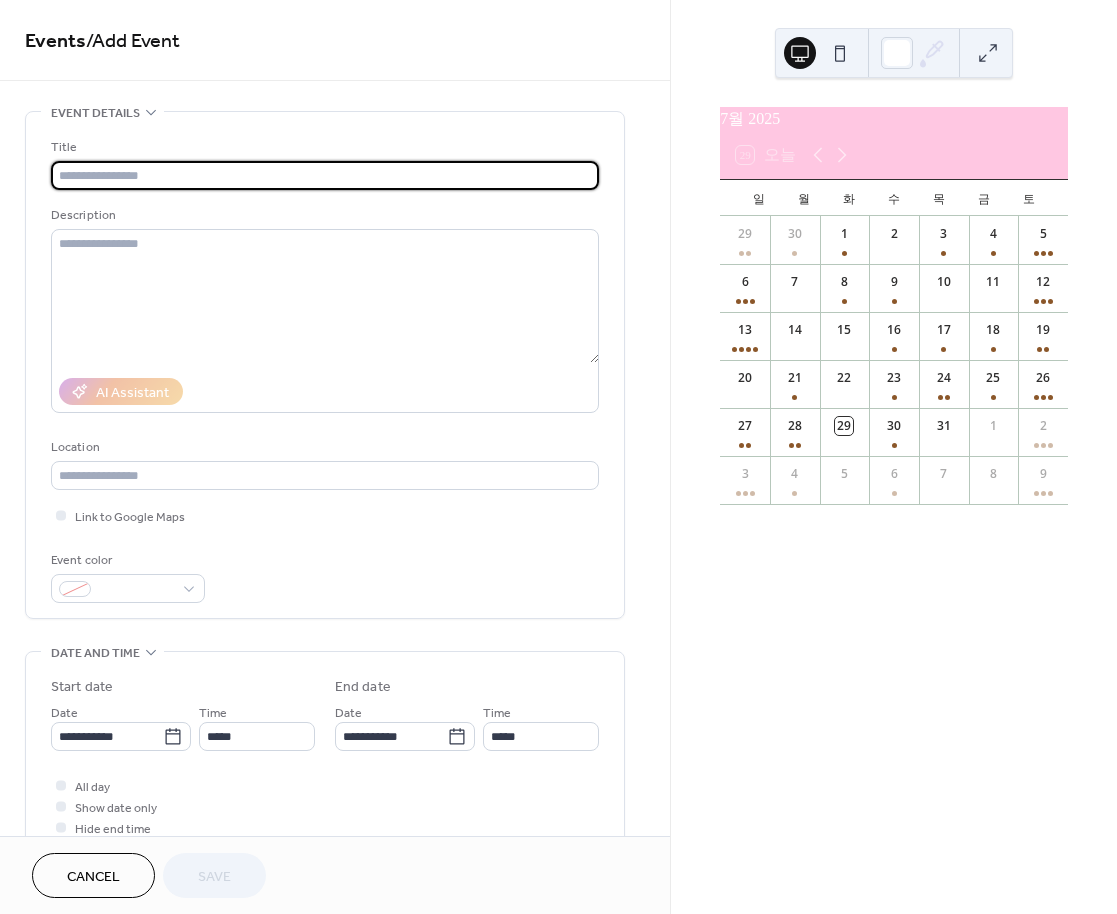 scroll, scrollTop: 0, scrollLeft: 0, axis: both 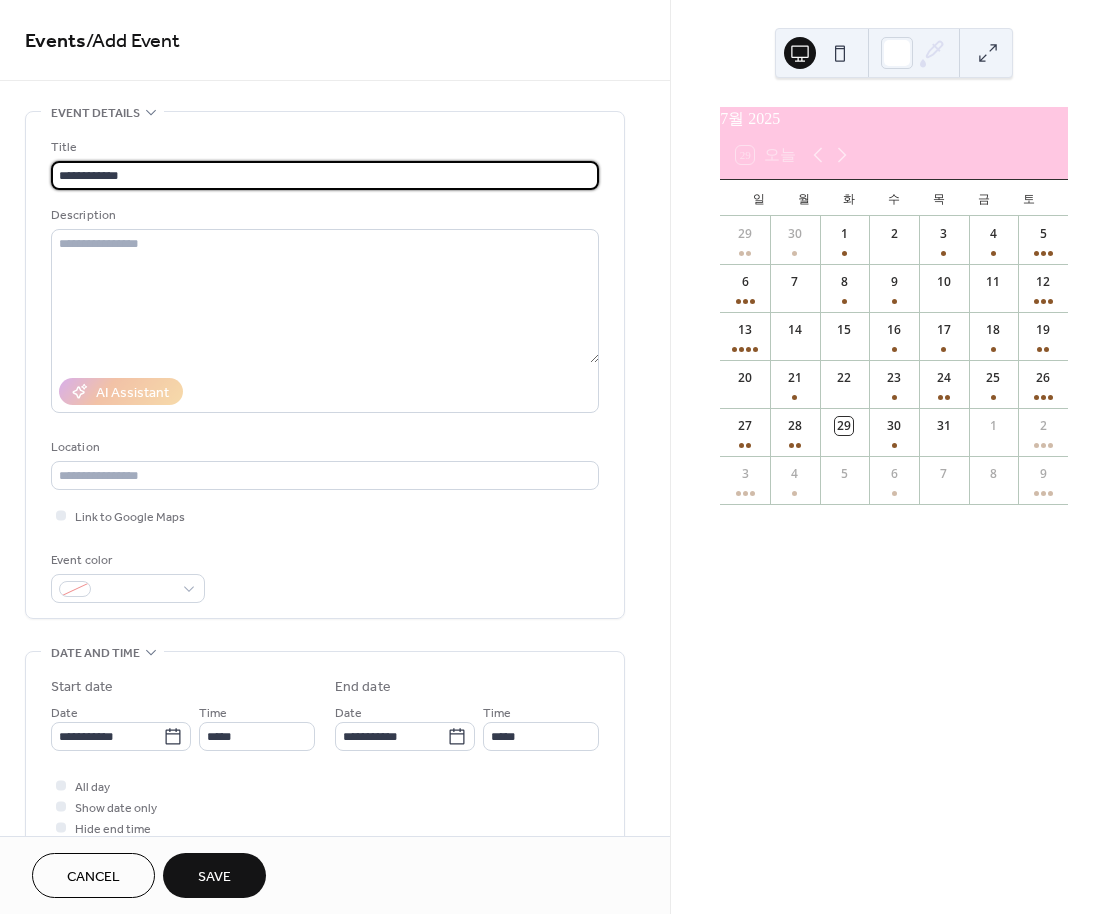 type on "**********" 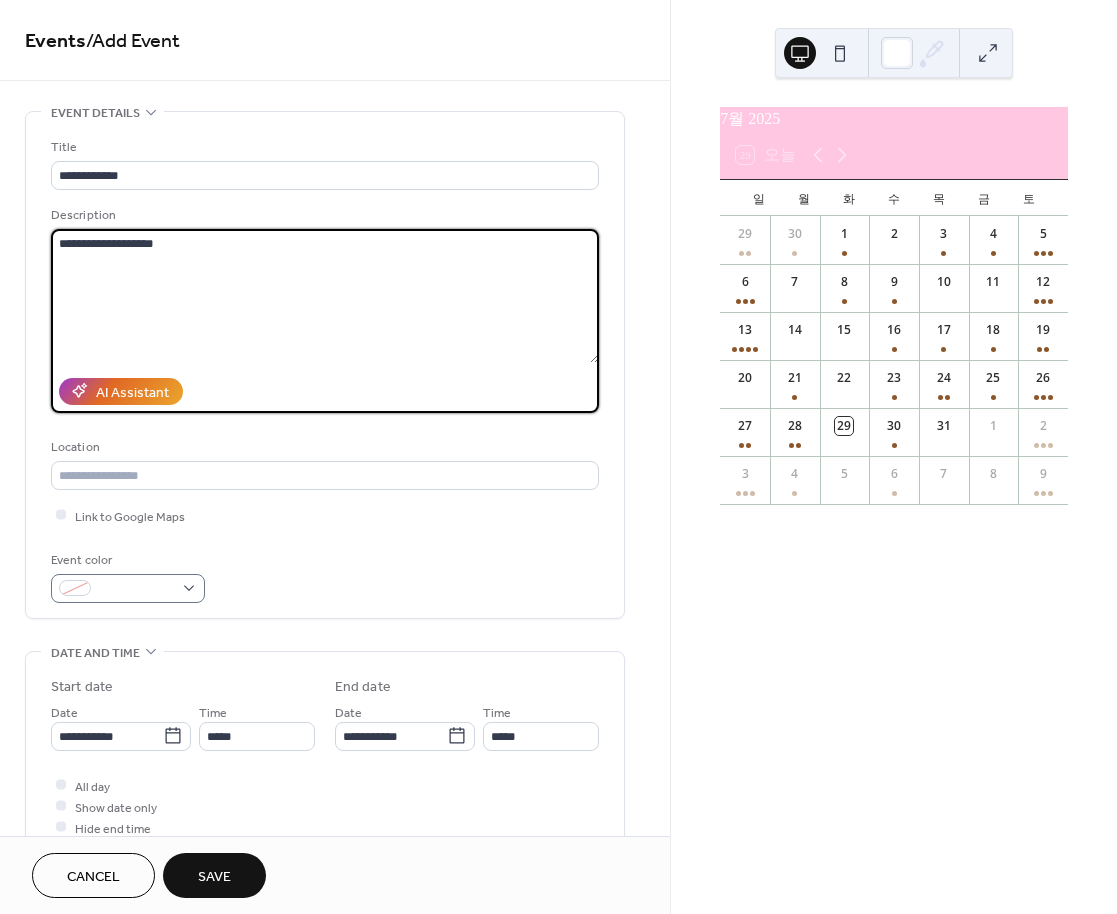 type on "**********" 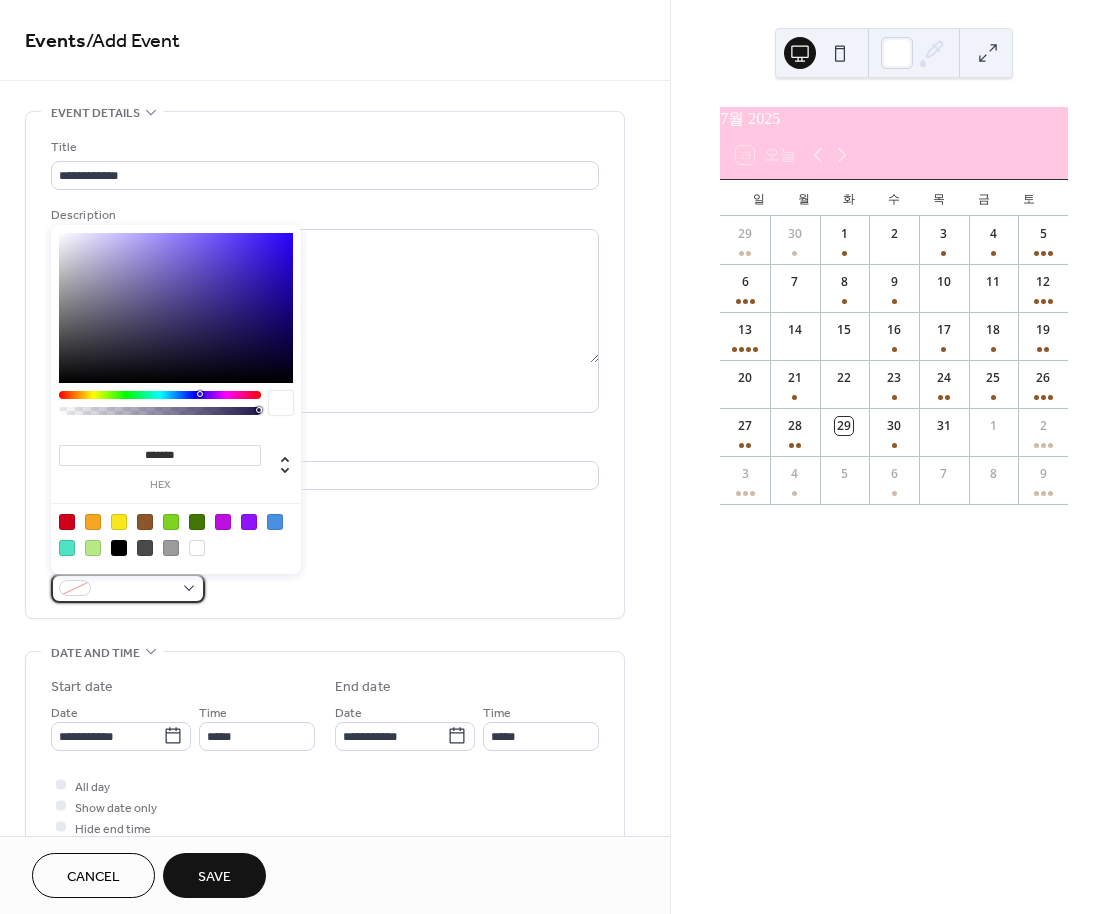 click at bounding box center (136, 589) 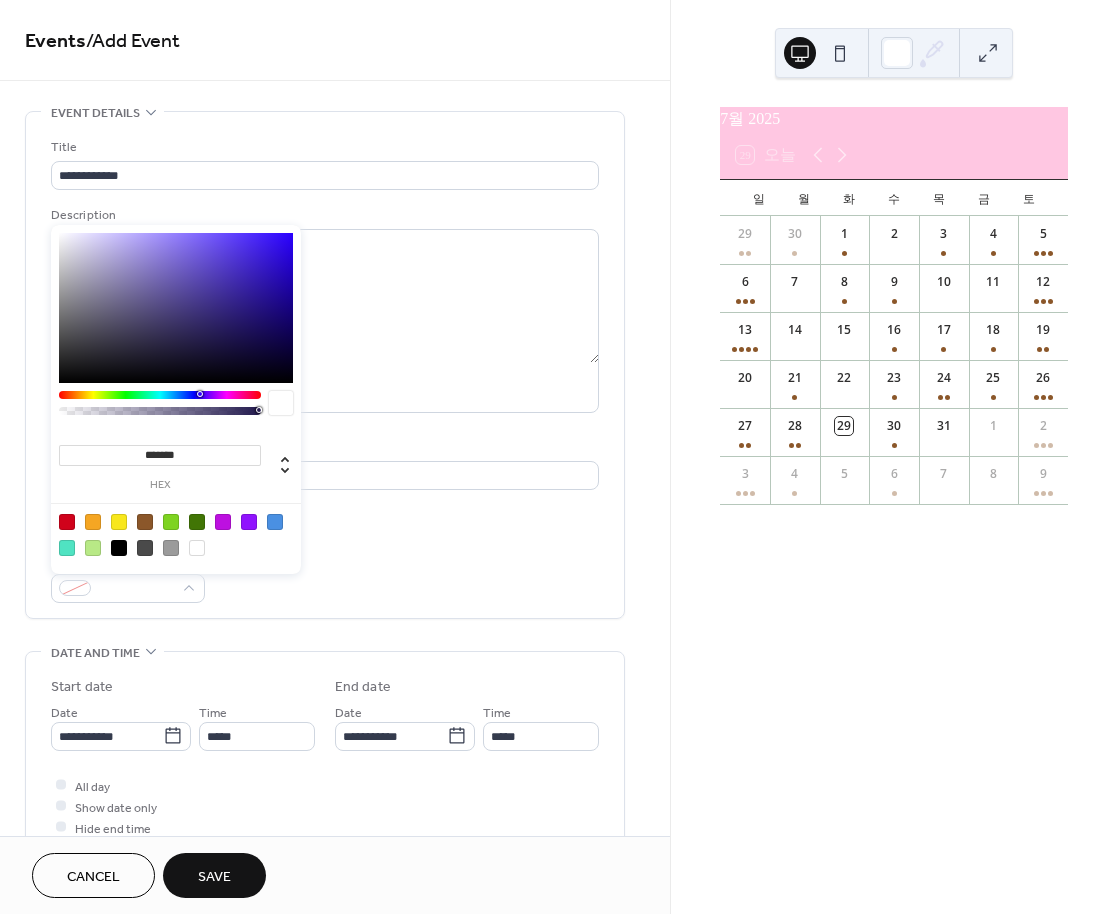 click at bounding box center (145, 522) 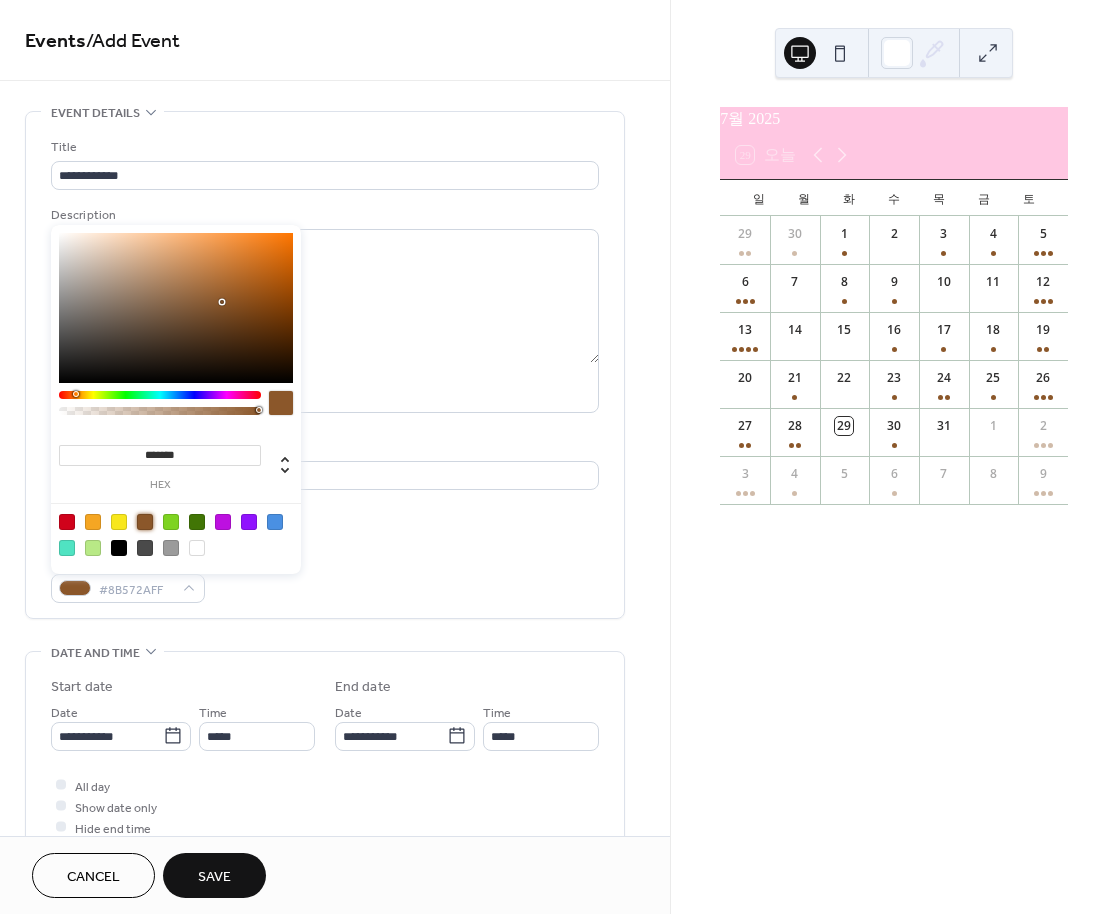 type on "*******" 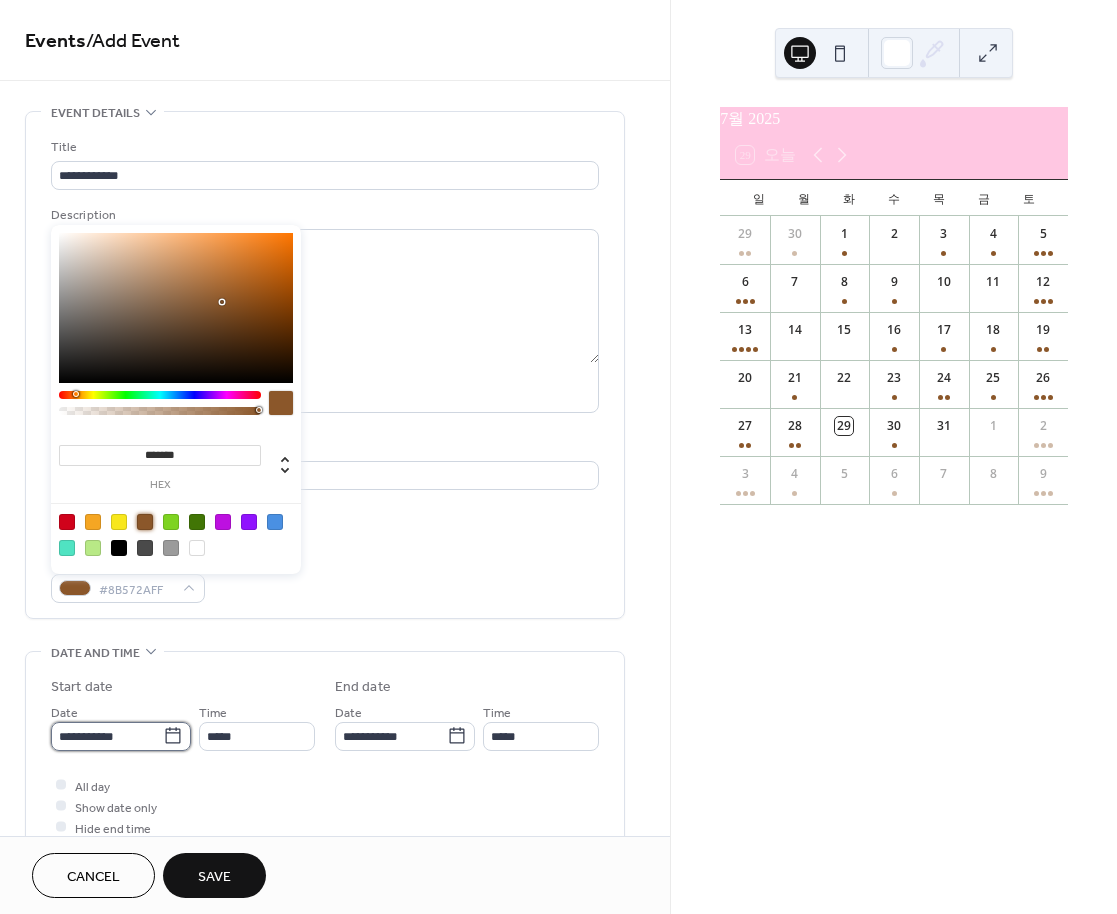 click on "**********" at bounding box center (107, 736) 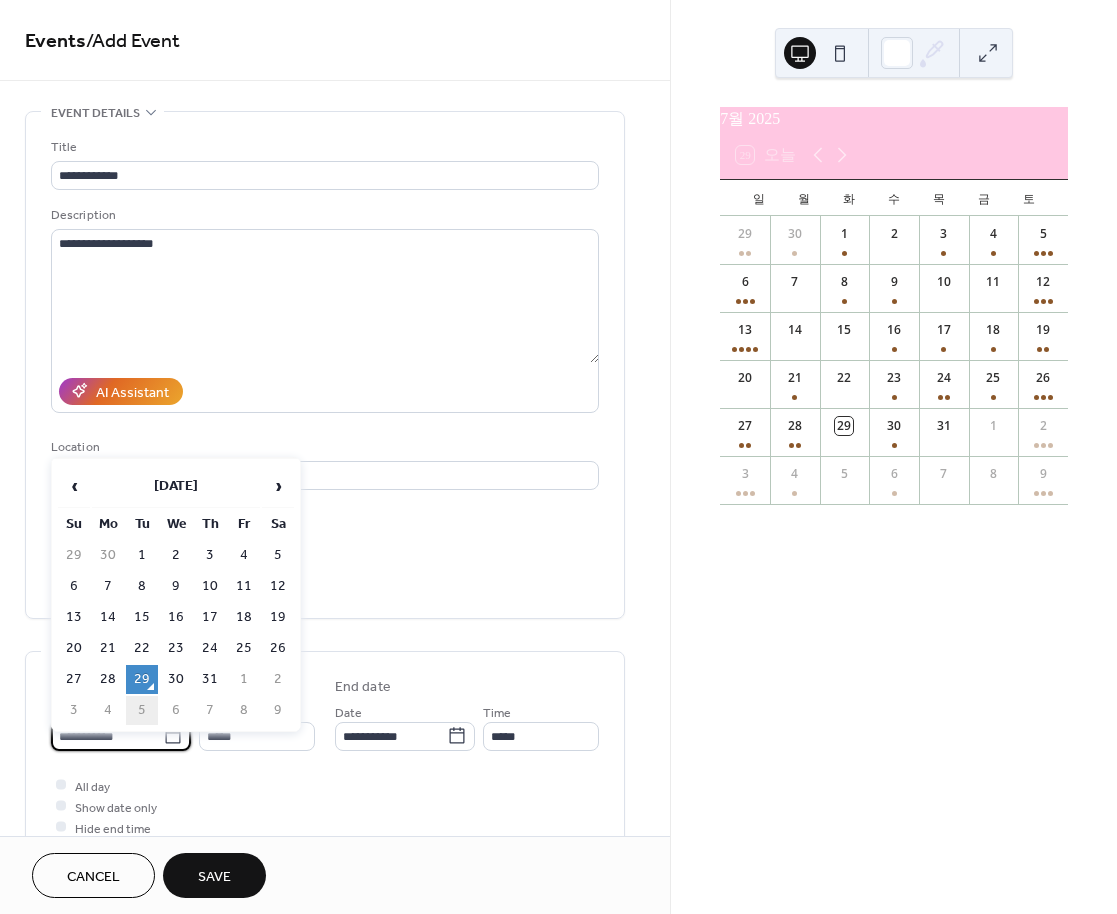 click on "5" at bounding box center [142, 710] 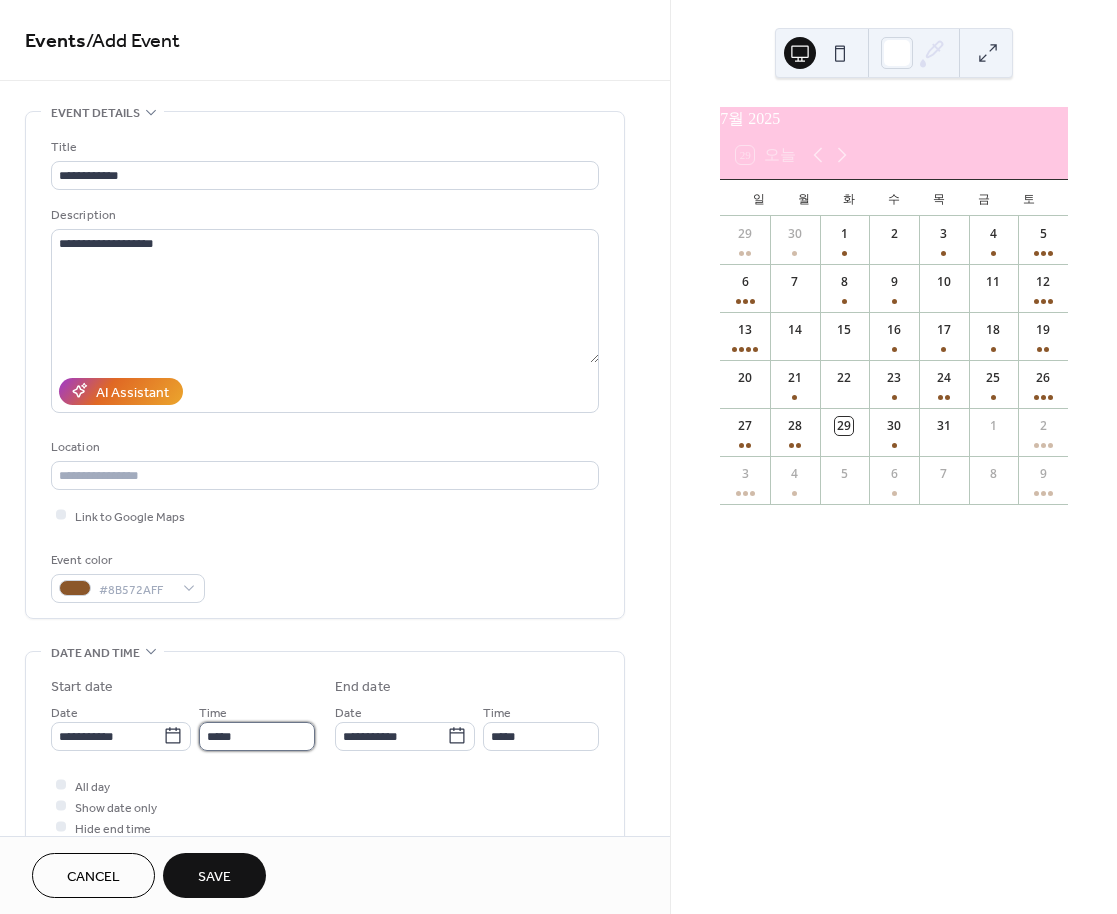 click on "*****" at bounding box center (257, 736) 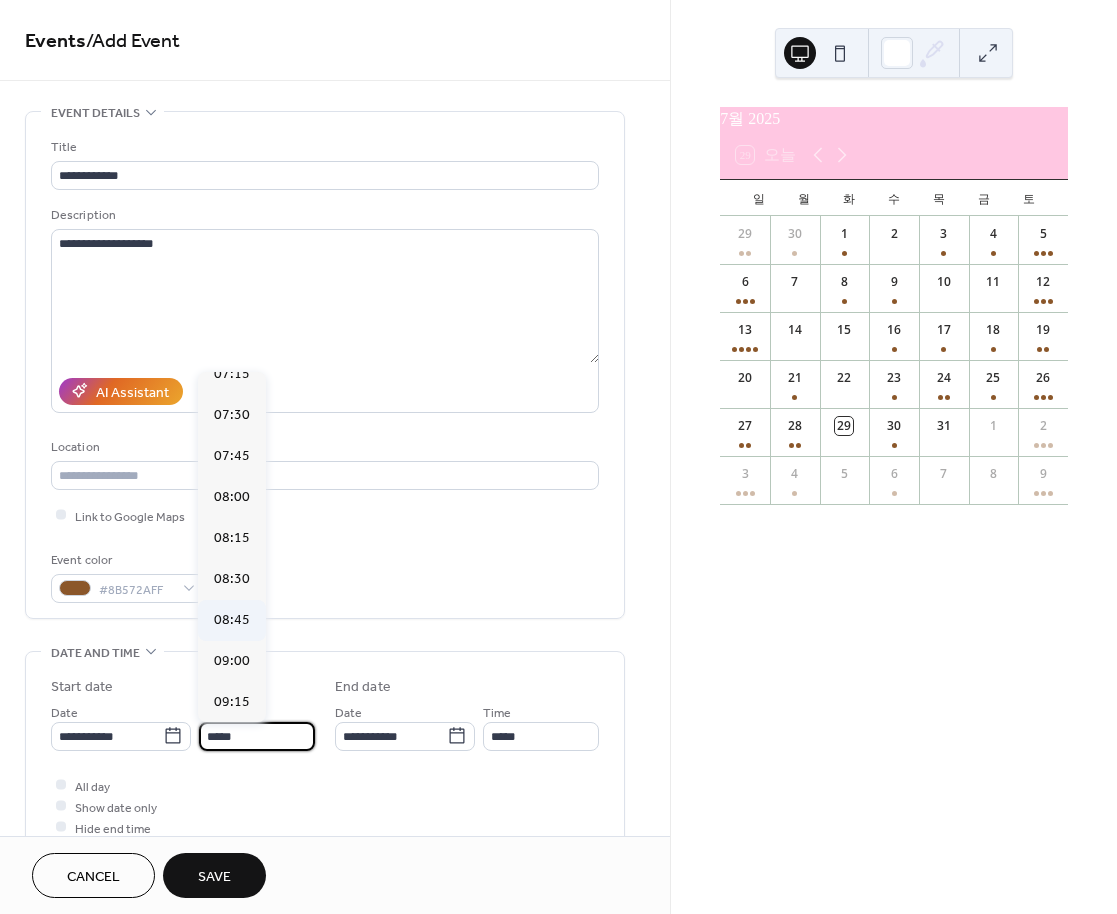 scroll, scrollTop: 1211, scrollLeft: 0, axis: vertical 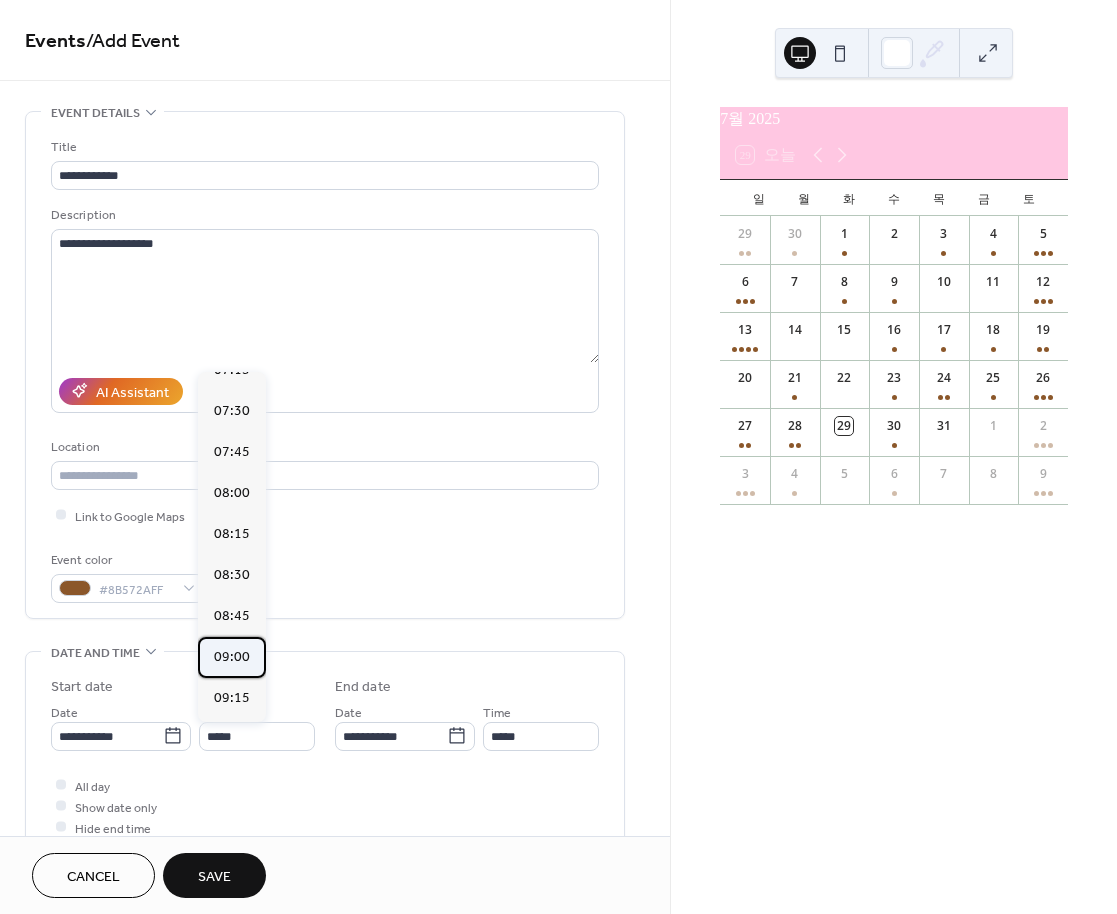 click on "09:00" at bounding box center [232, 657] 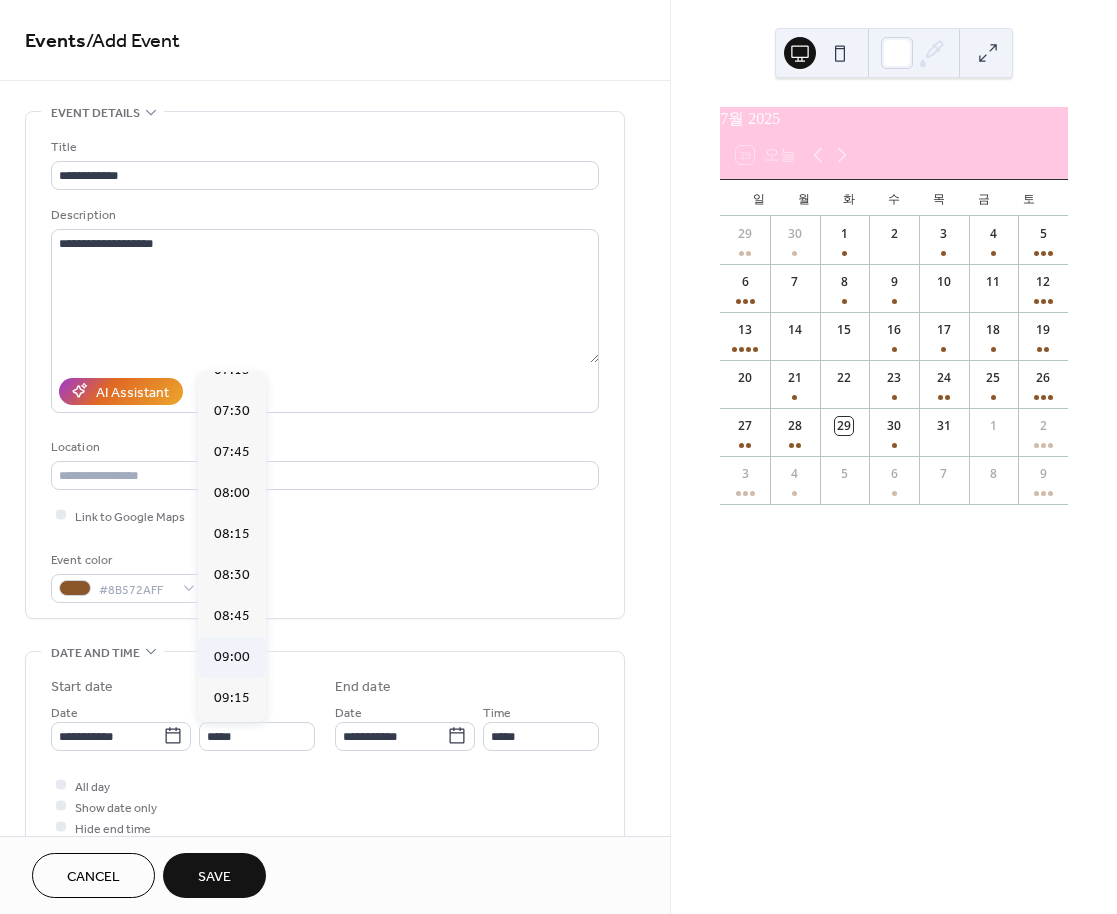 type on "*****" 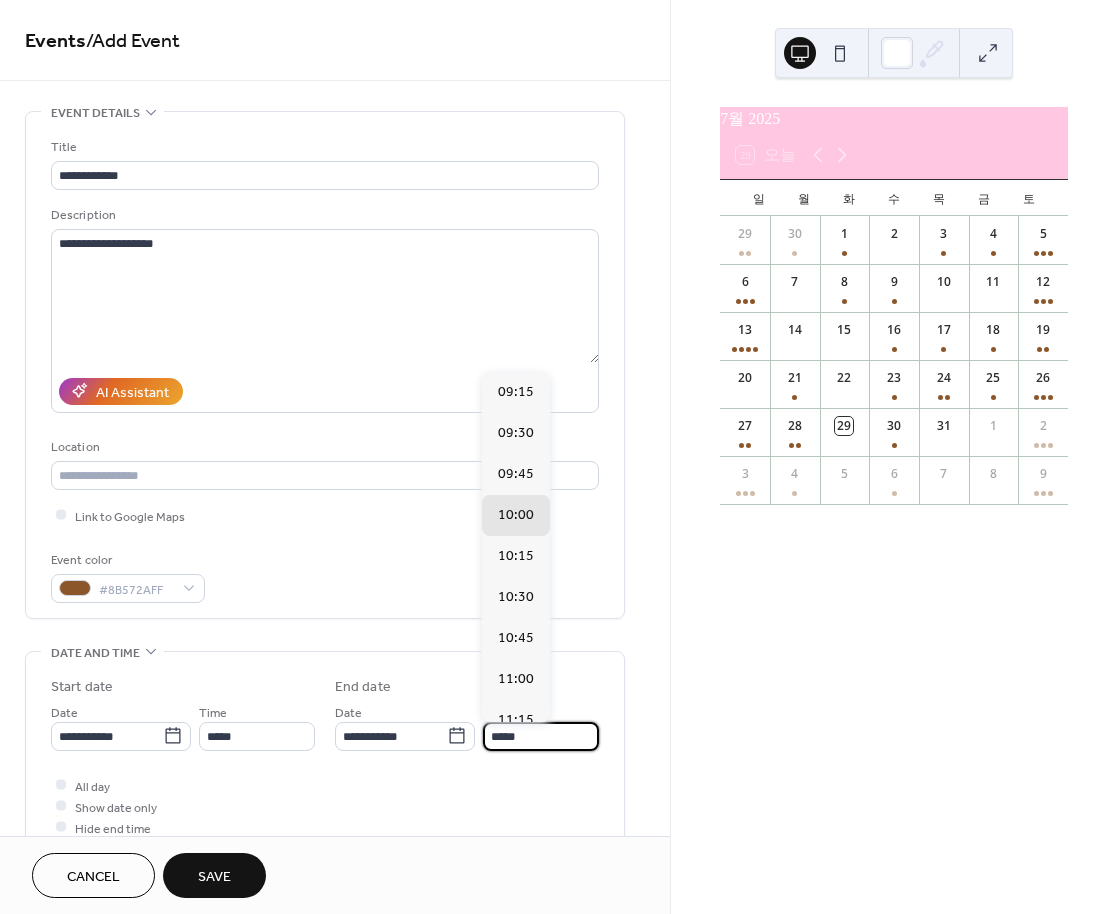 click on "**********" at bounding box center (558, 457) 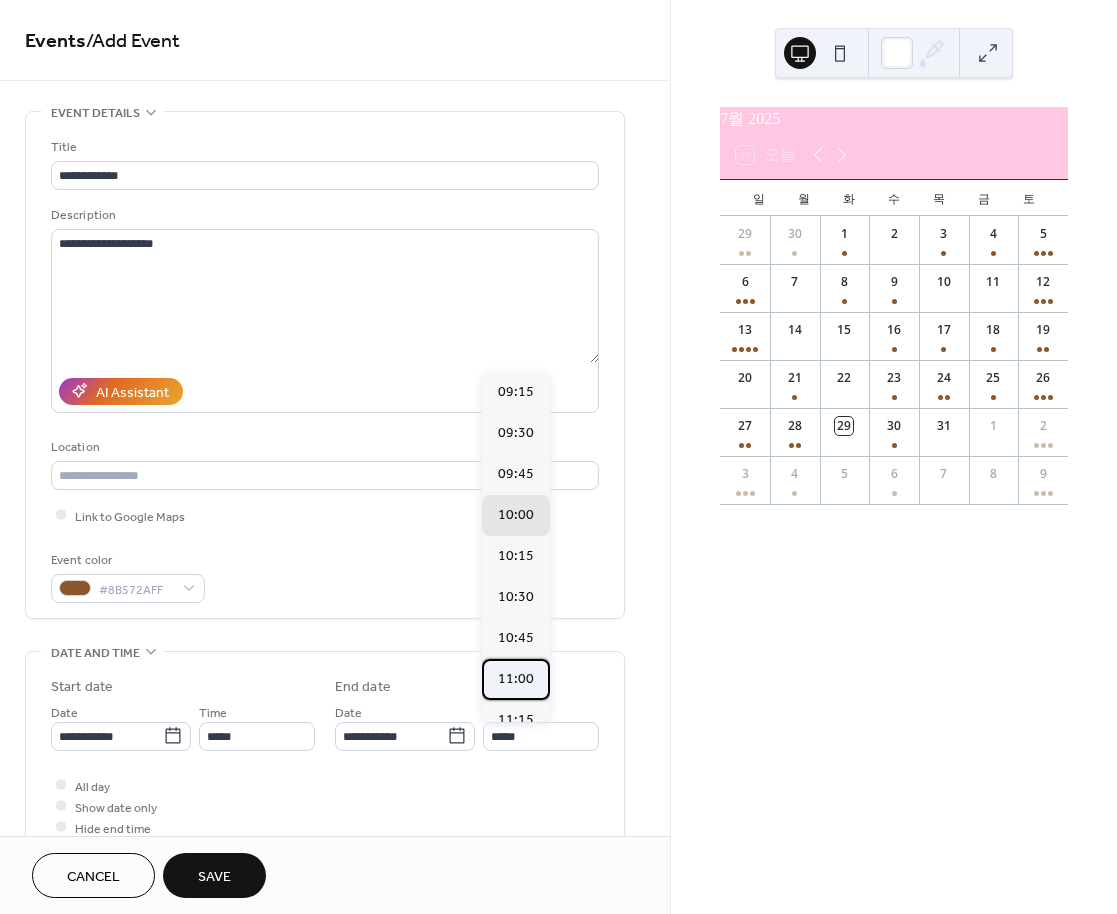 click on "11:00" at bounding box center (516, 679) 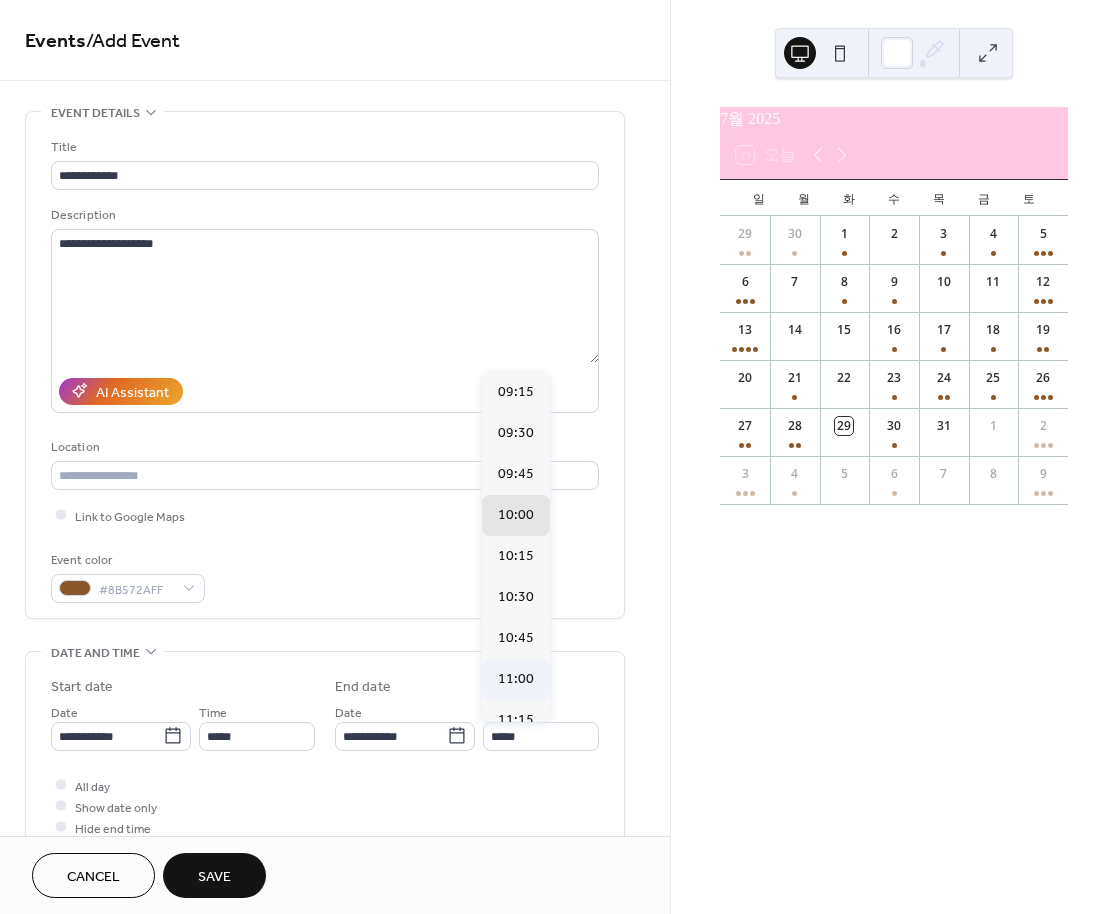 type on "*****" 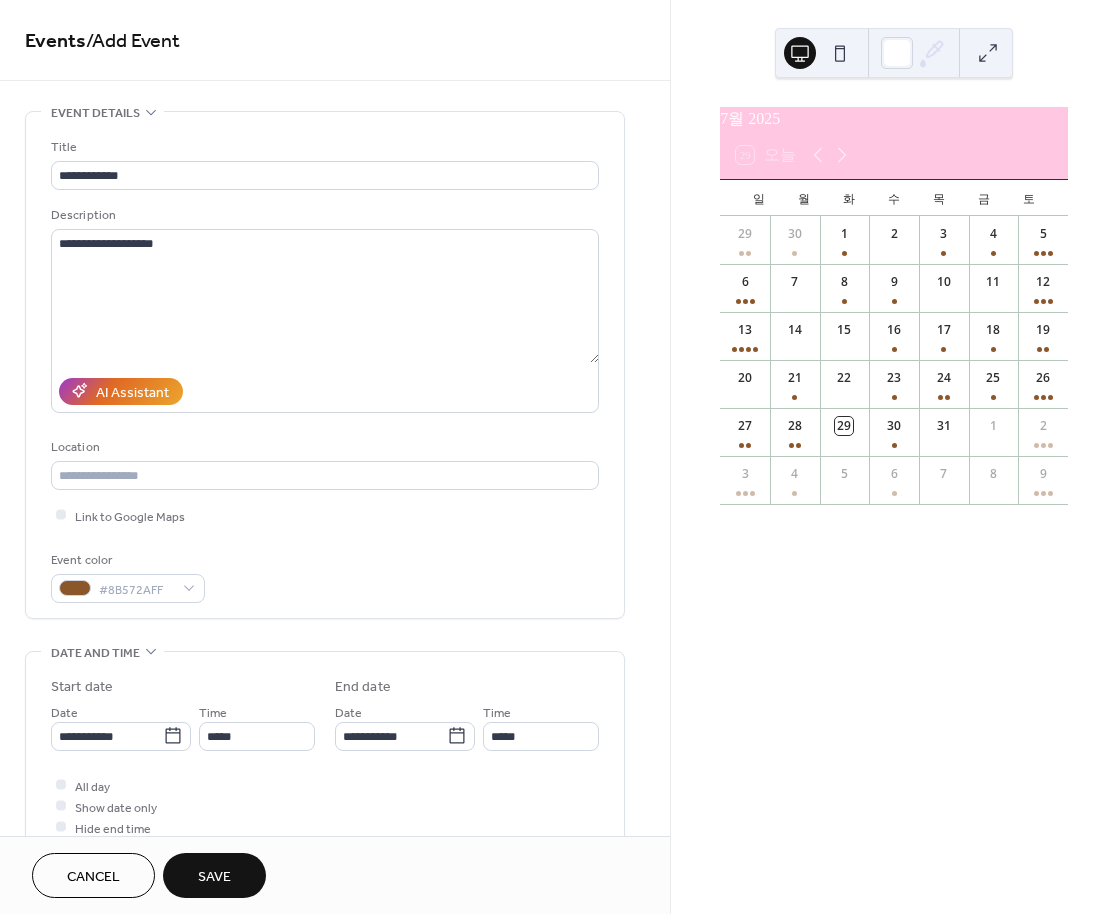 click on "Save" at bounding box center [214, 875] 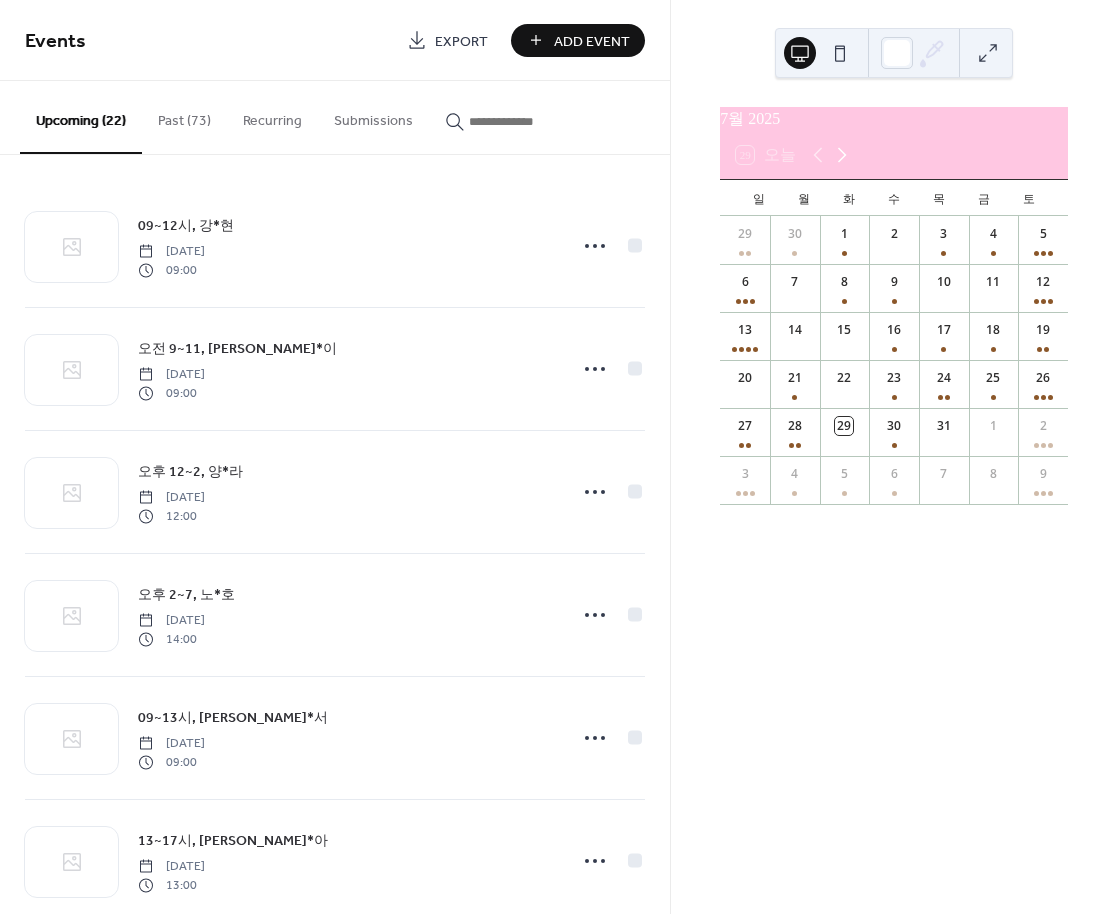 click 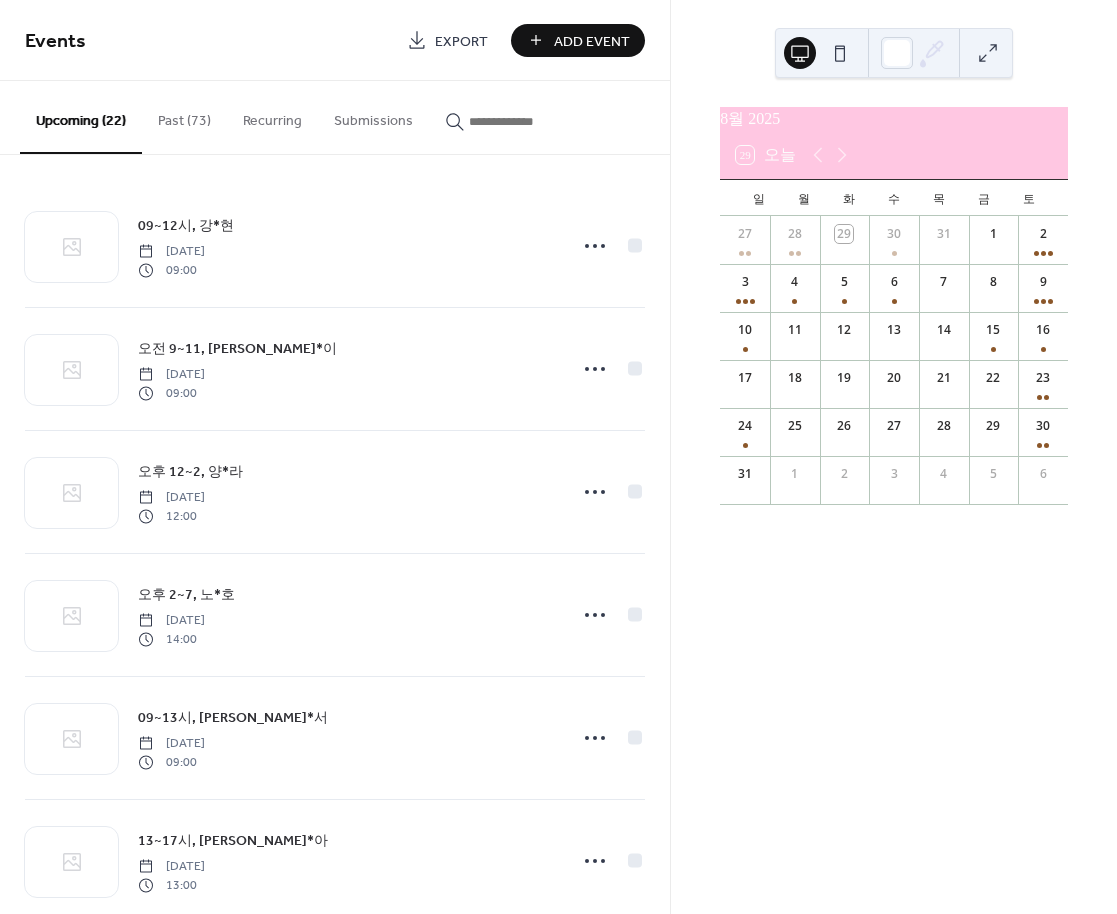 click on "화" at bounding box center [848, 198] 